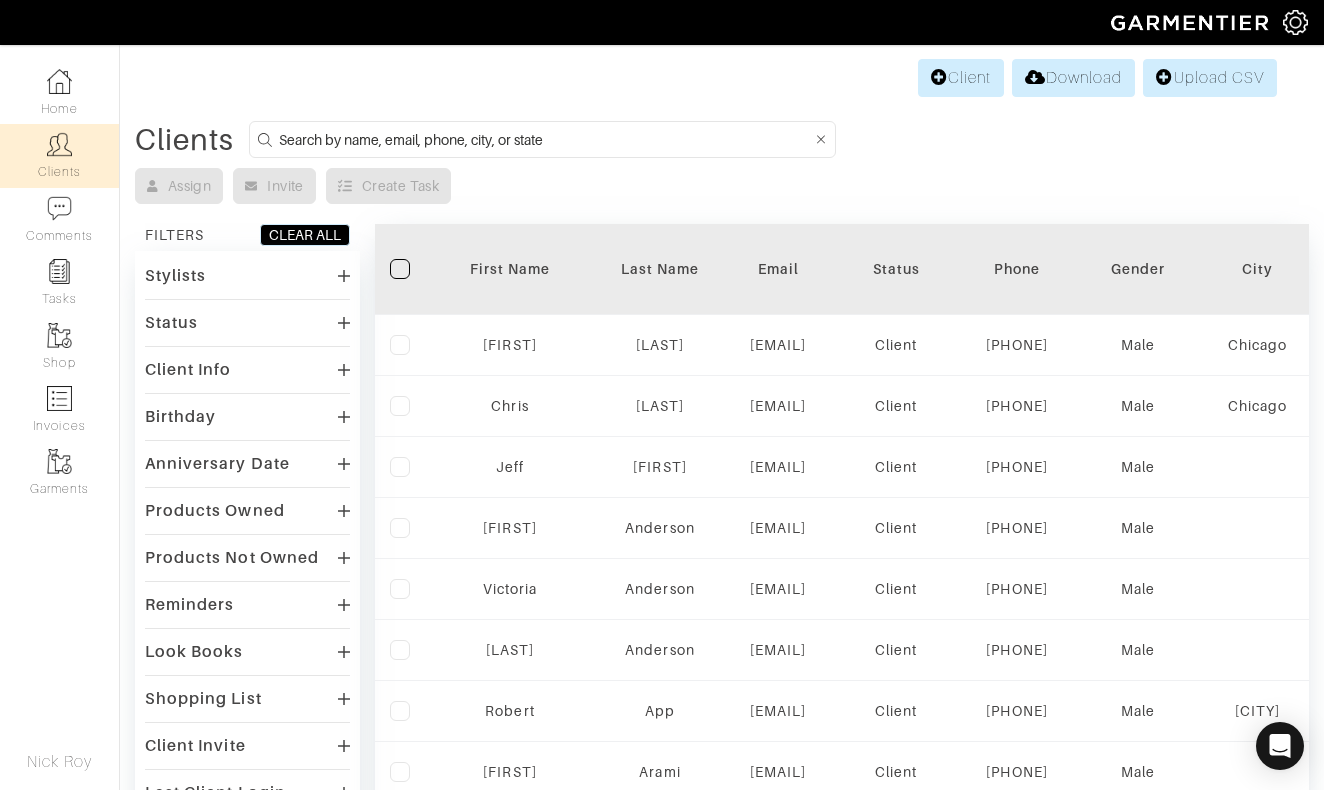 scroll, scrollTop: 0, scrollLeft: 0, axis: both 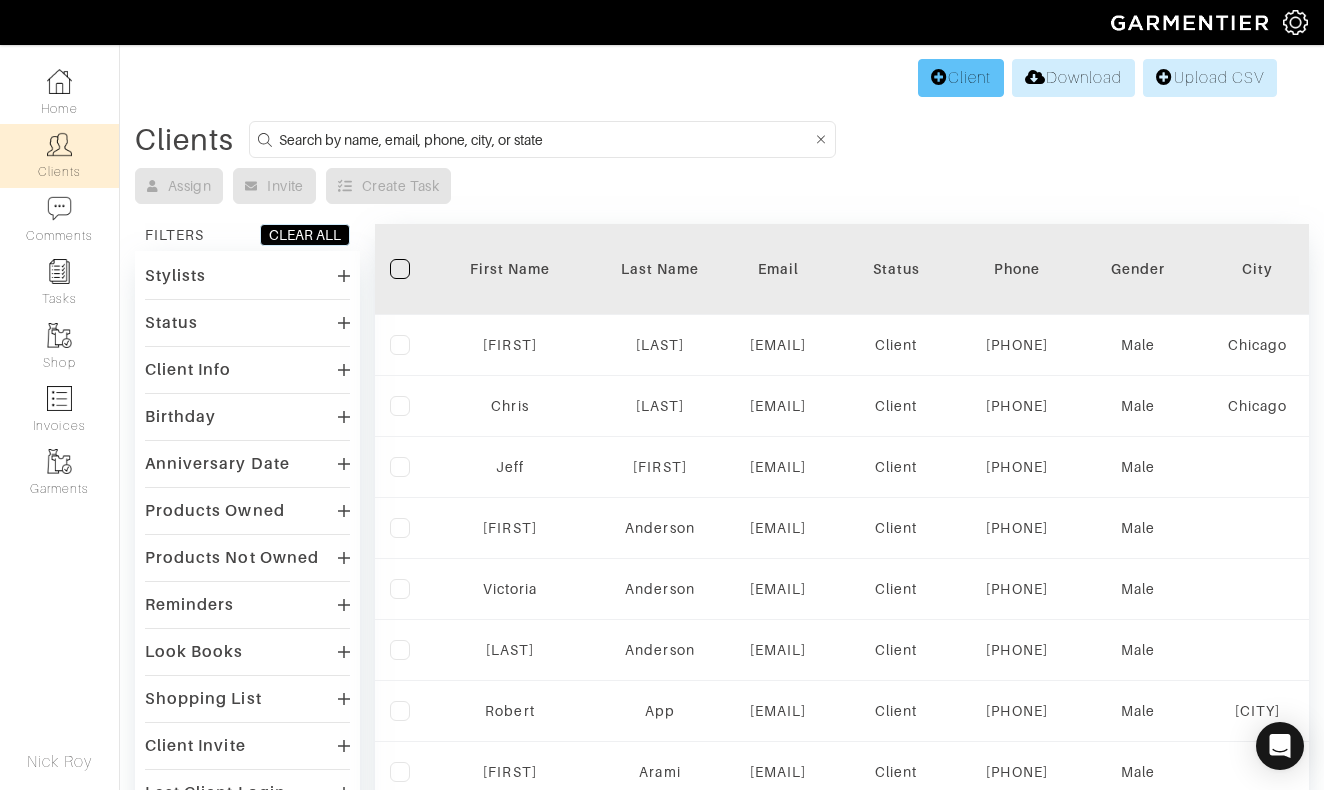 click on "Client" at bounding box center [961, 78] 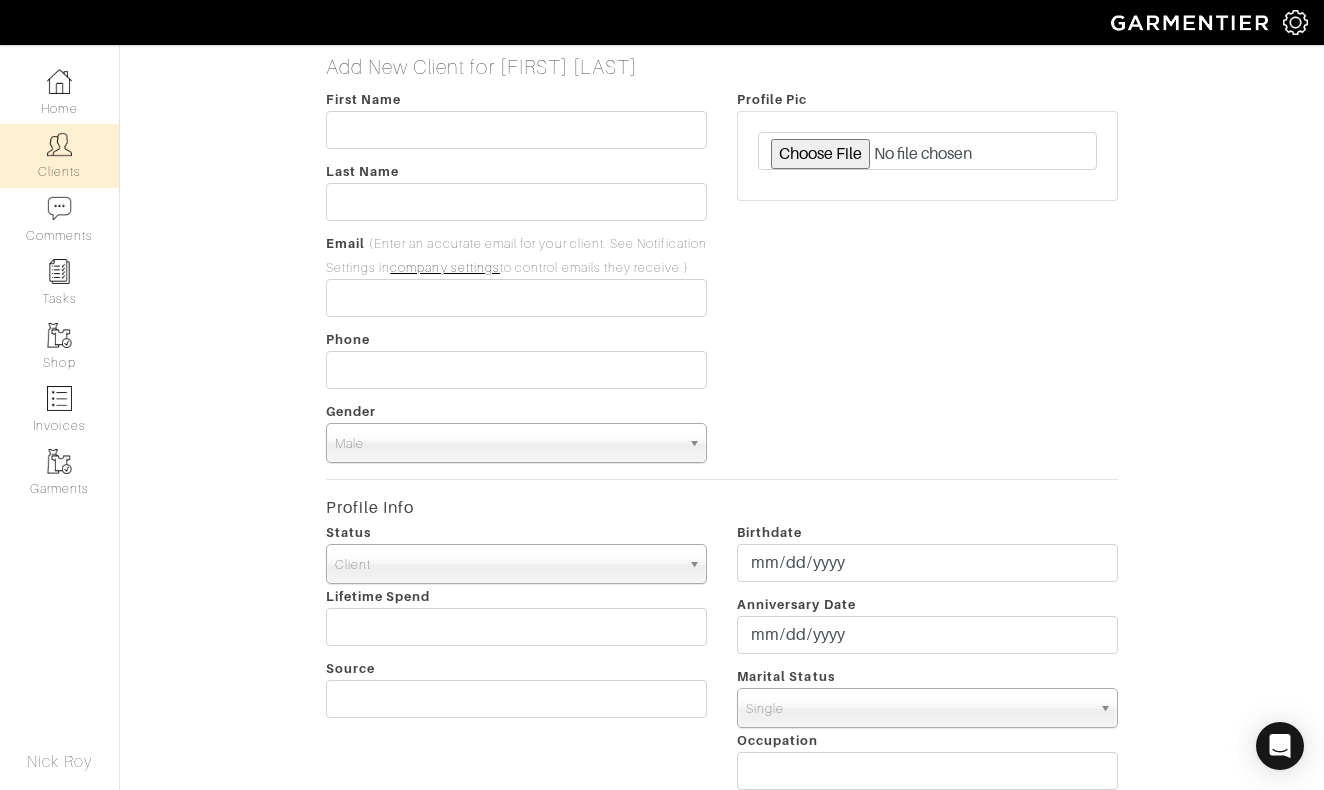 click on "Clients" at bounding box center [59, 155] 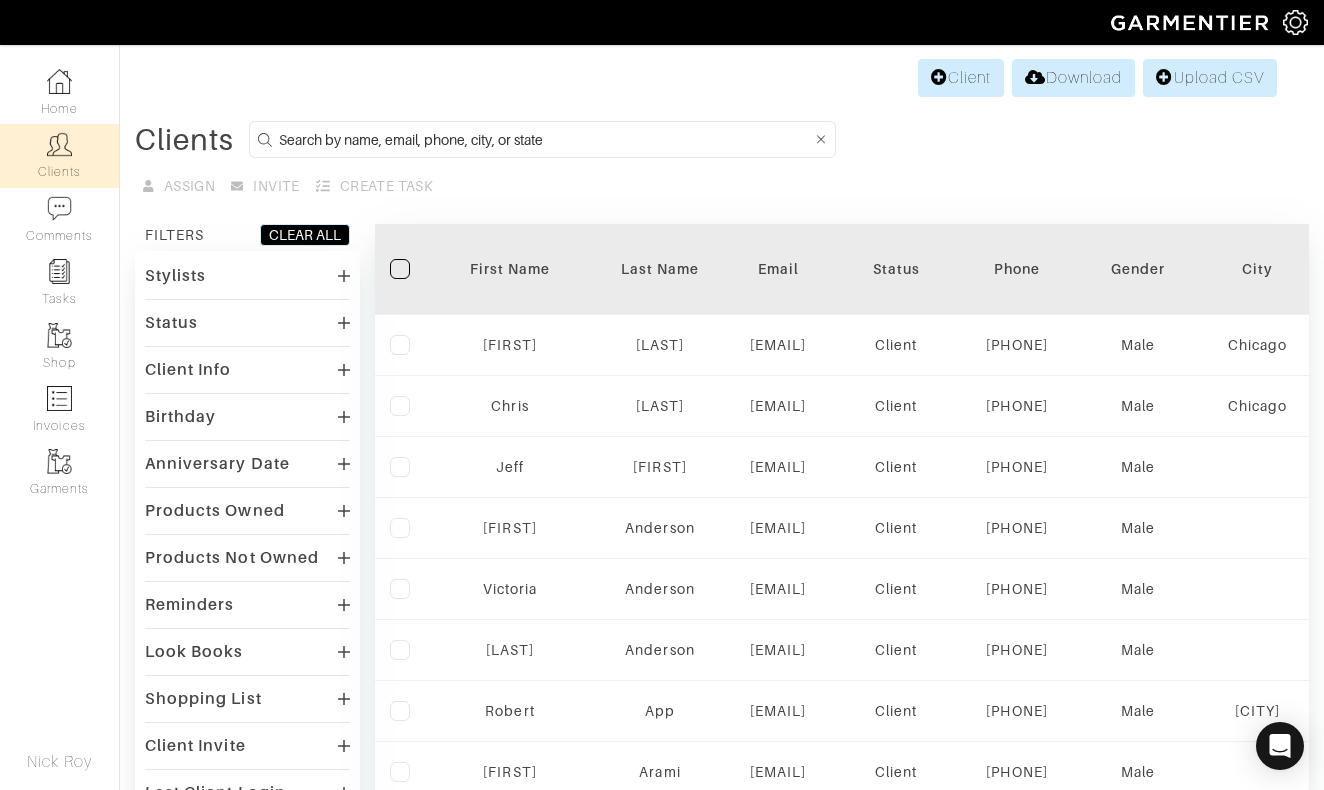 click at bounding box center (545, 139) 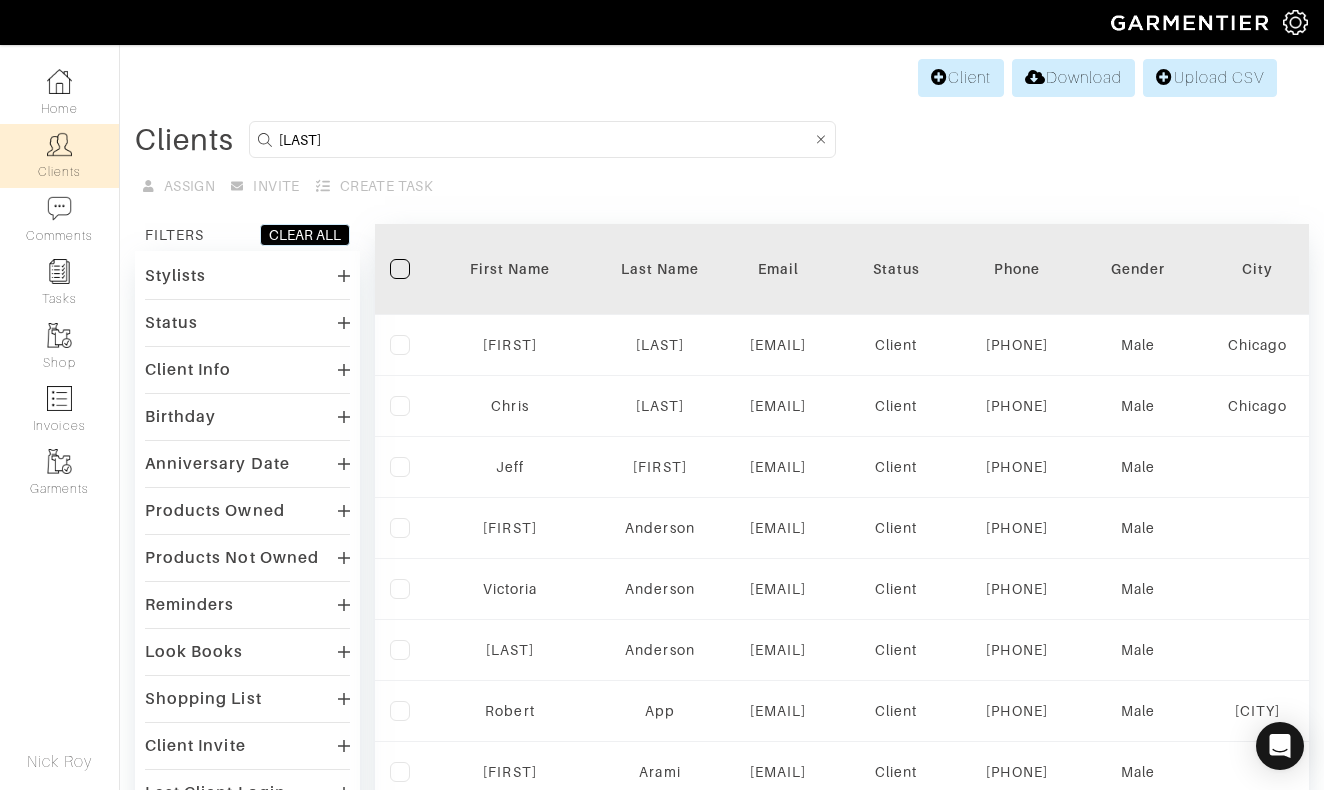 type on "falato" 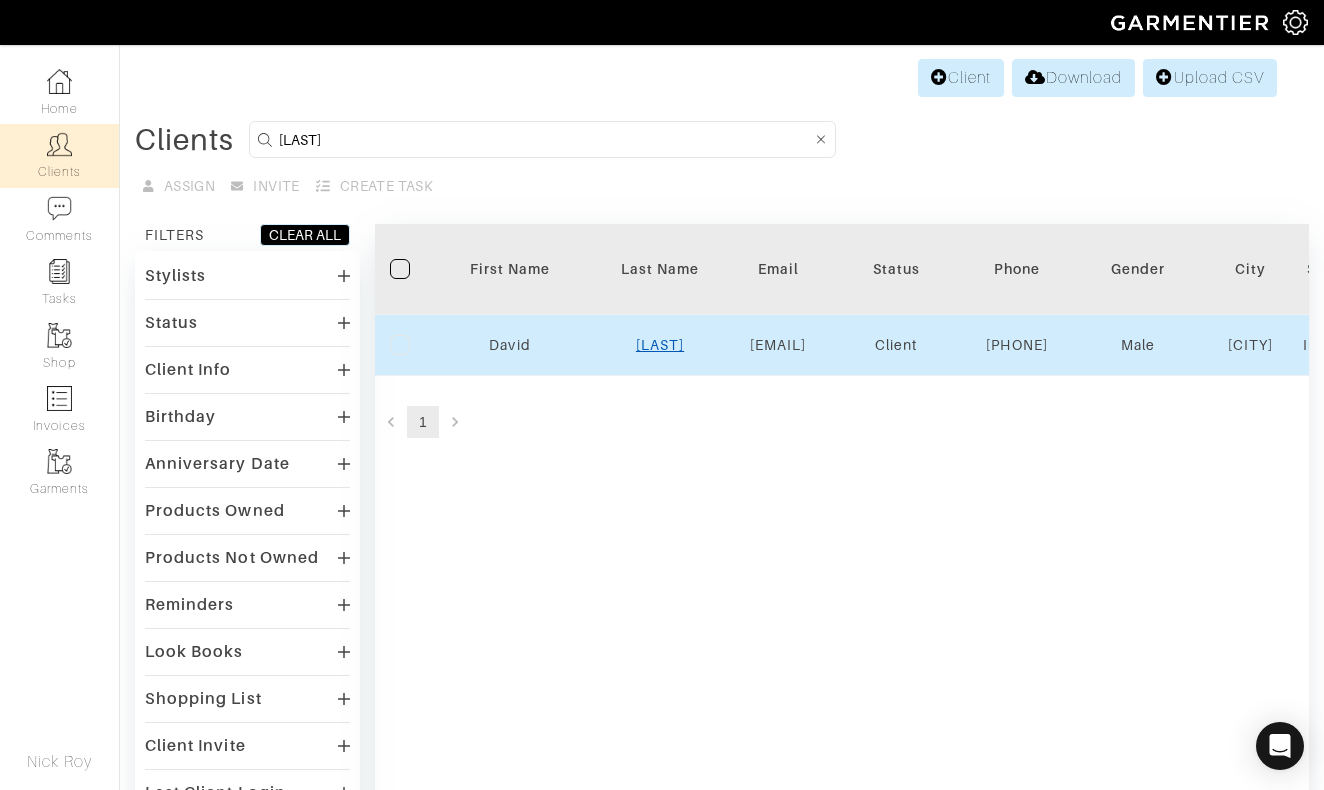 click on "Falato" at bounding box center (509, 345) 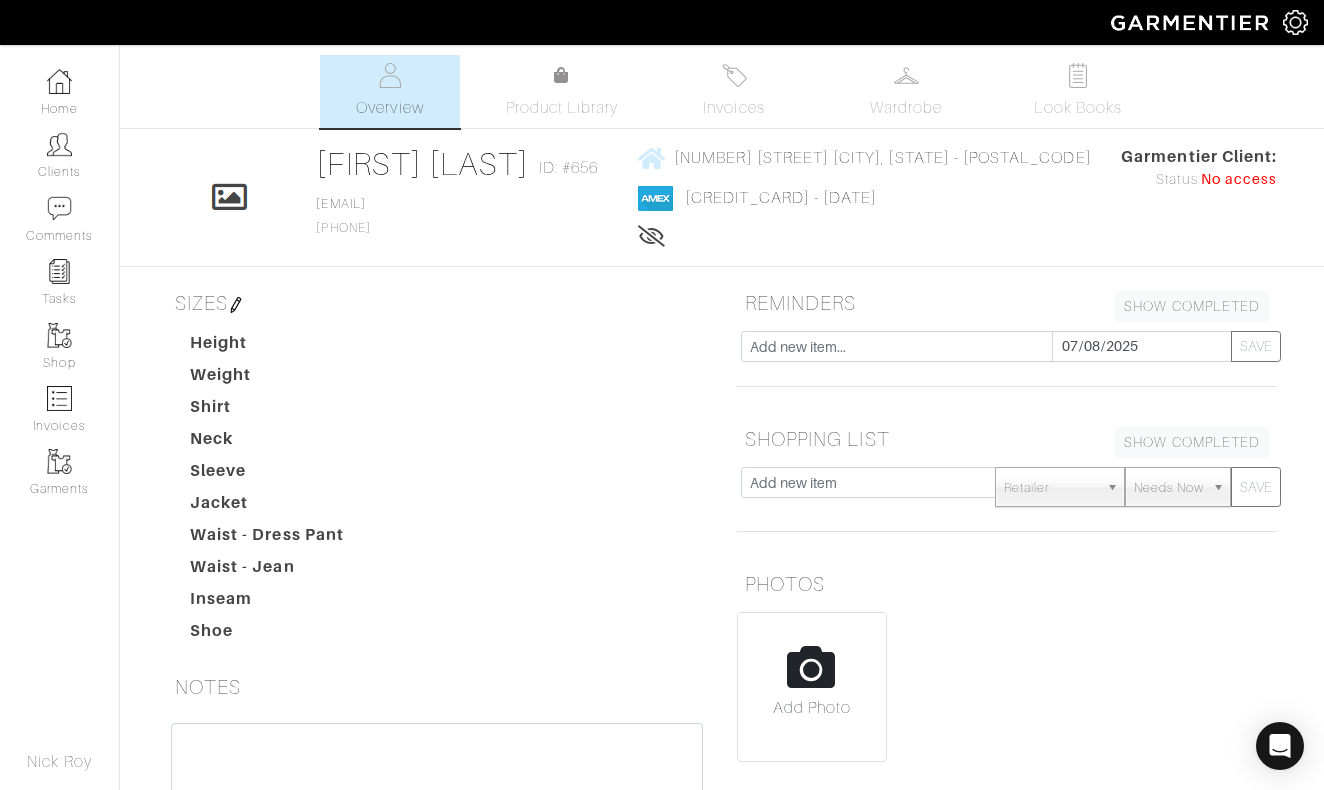 scroll, scrollTop: 0, scrollLeft: 0, axis: both 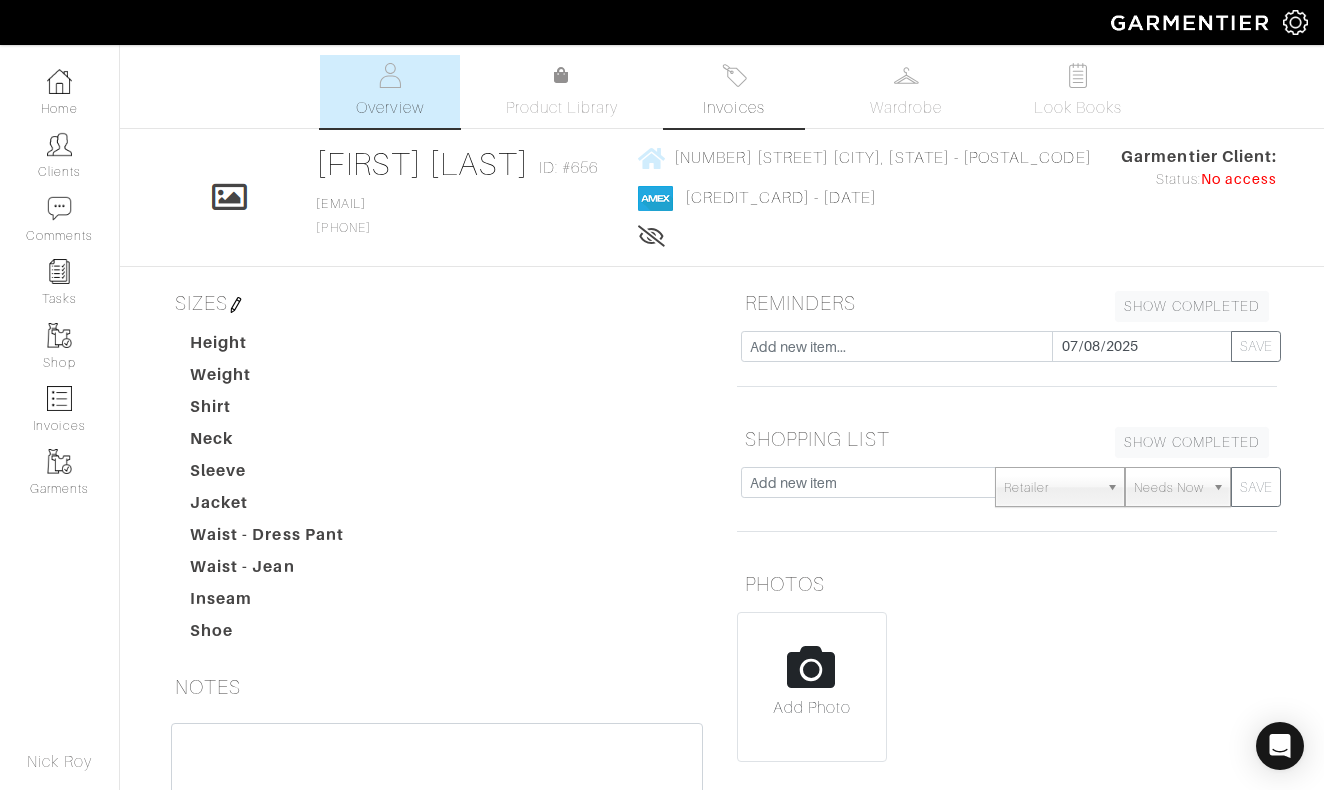 click on "Invoices" at bounding box center (734, 91) 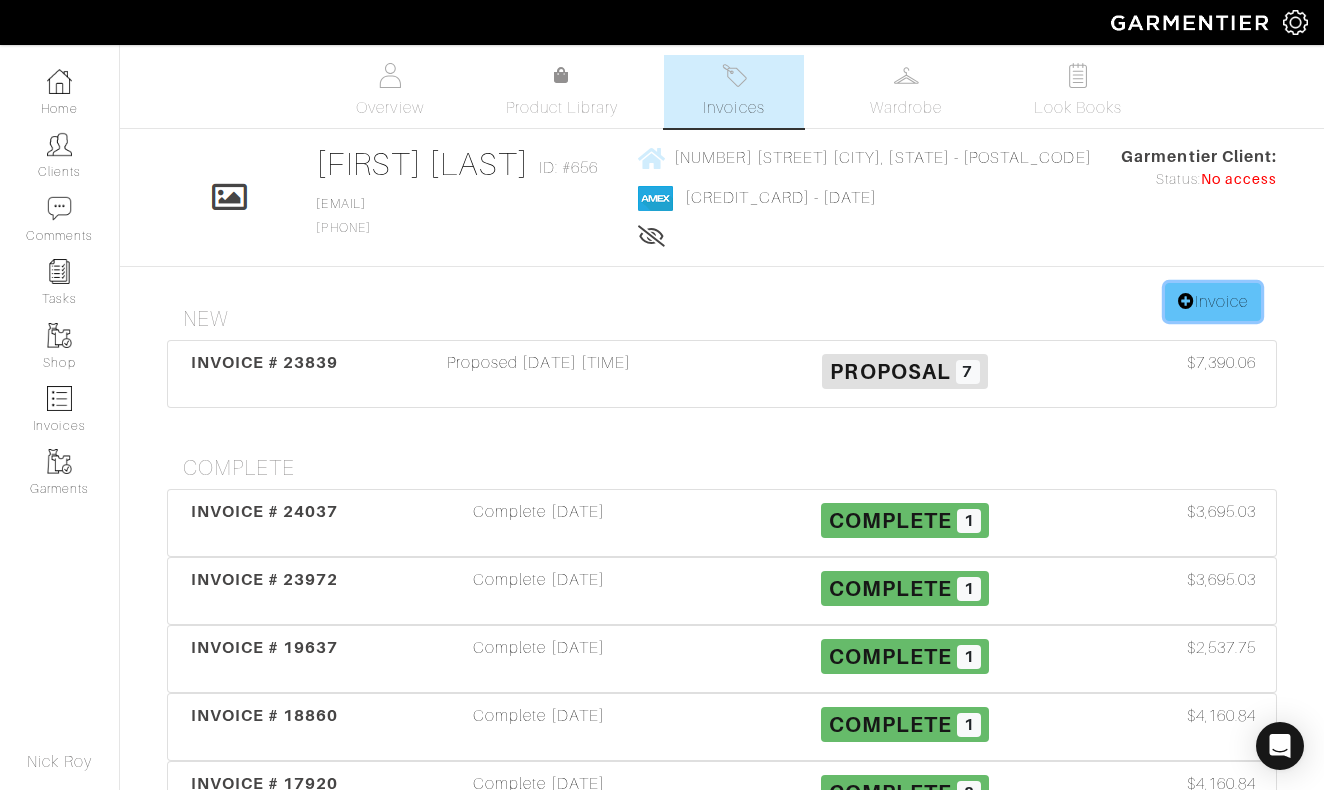 click on "Invoice" at bounding box center (1213, 302) 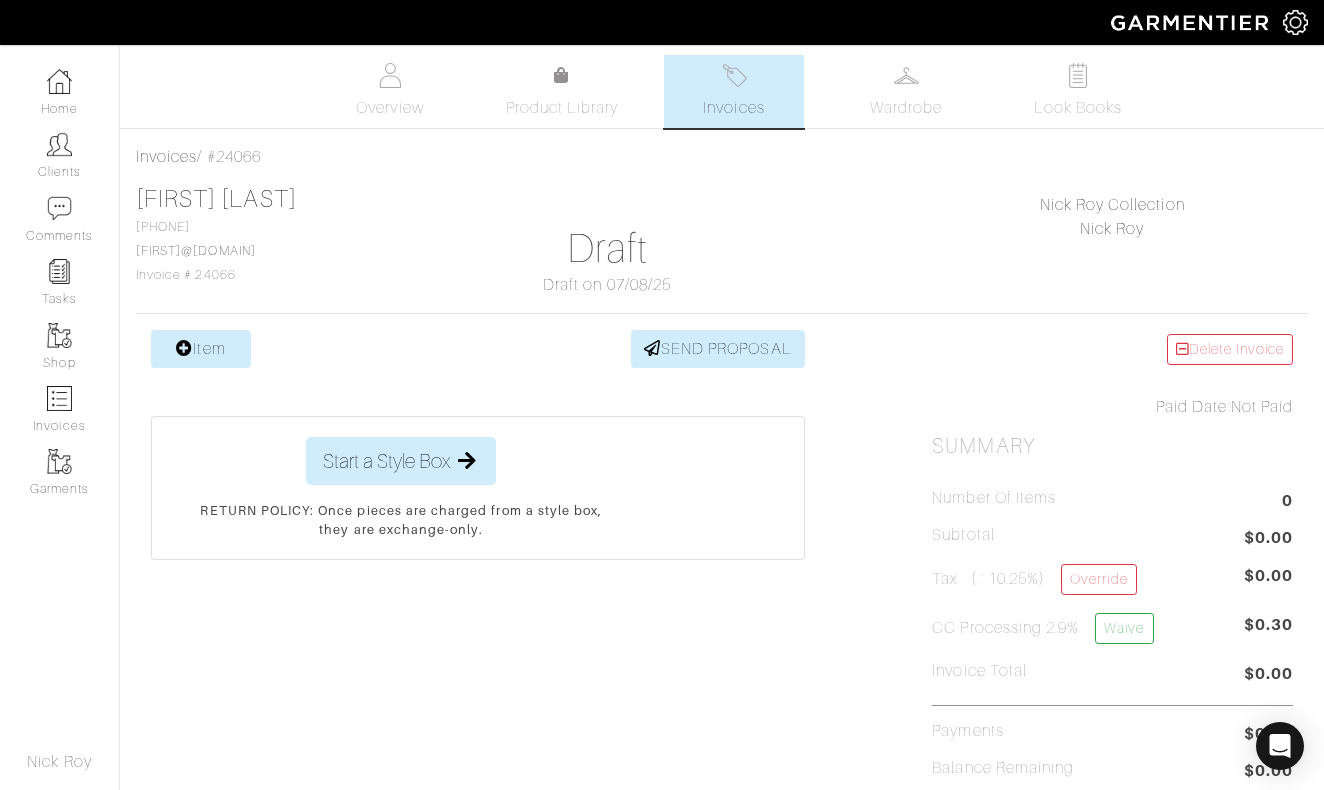 scroll, scrollTop: 0, scrollLeft: 0, axis: both 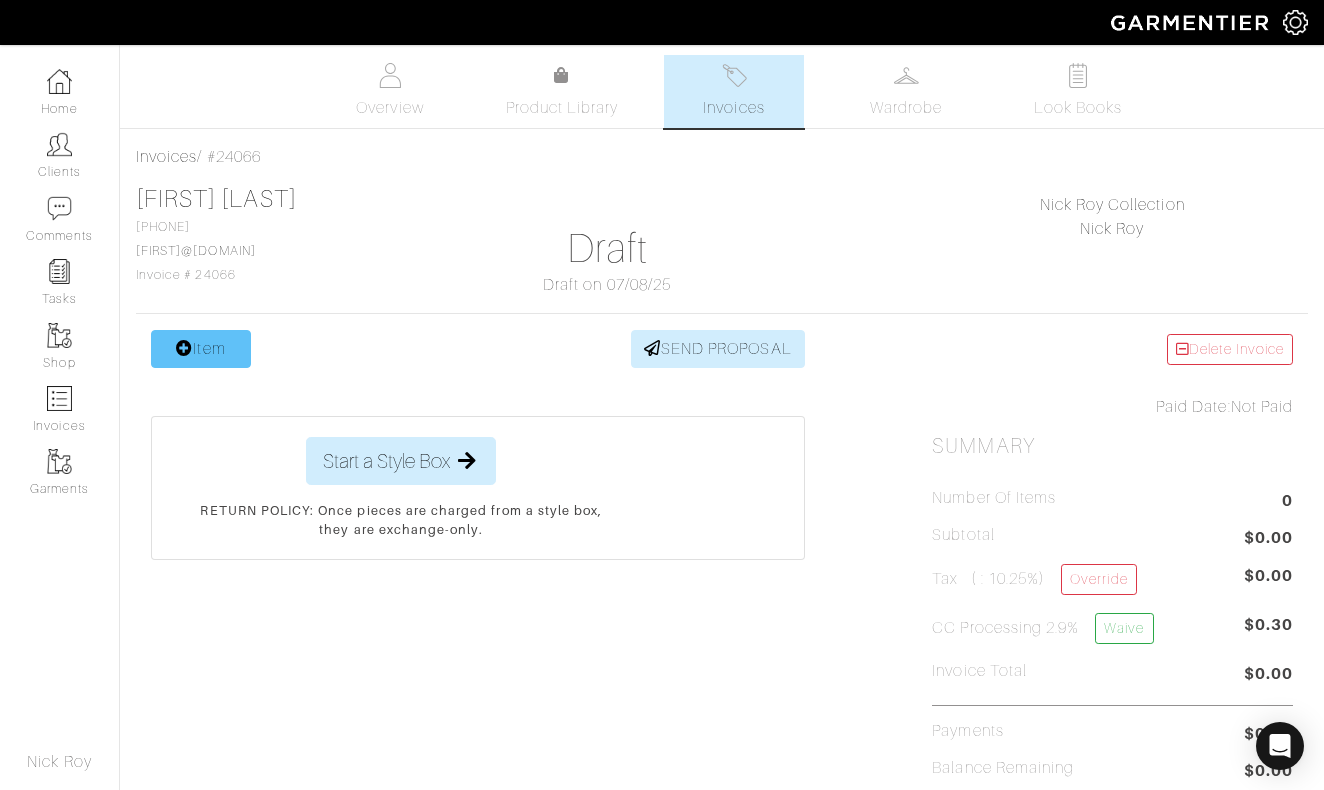 click on "Item" at bounding box center (201, 349) 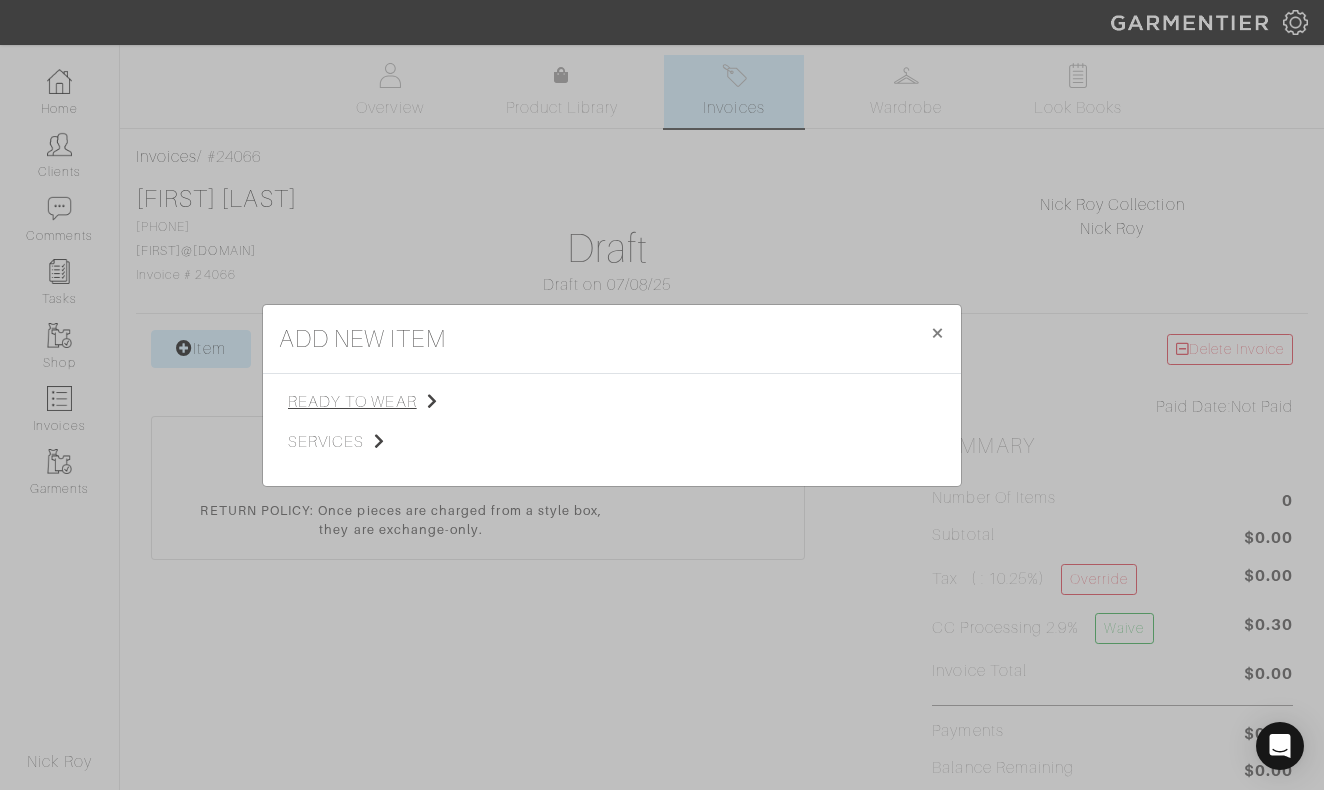 click on "ready to wear" at bounding box center (388, 402) 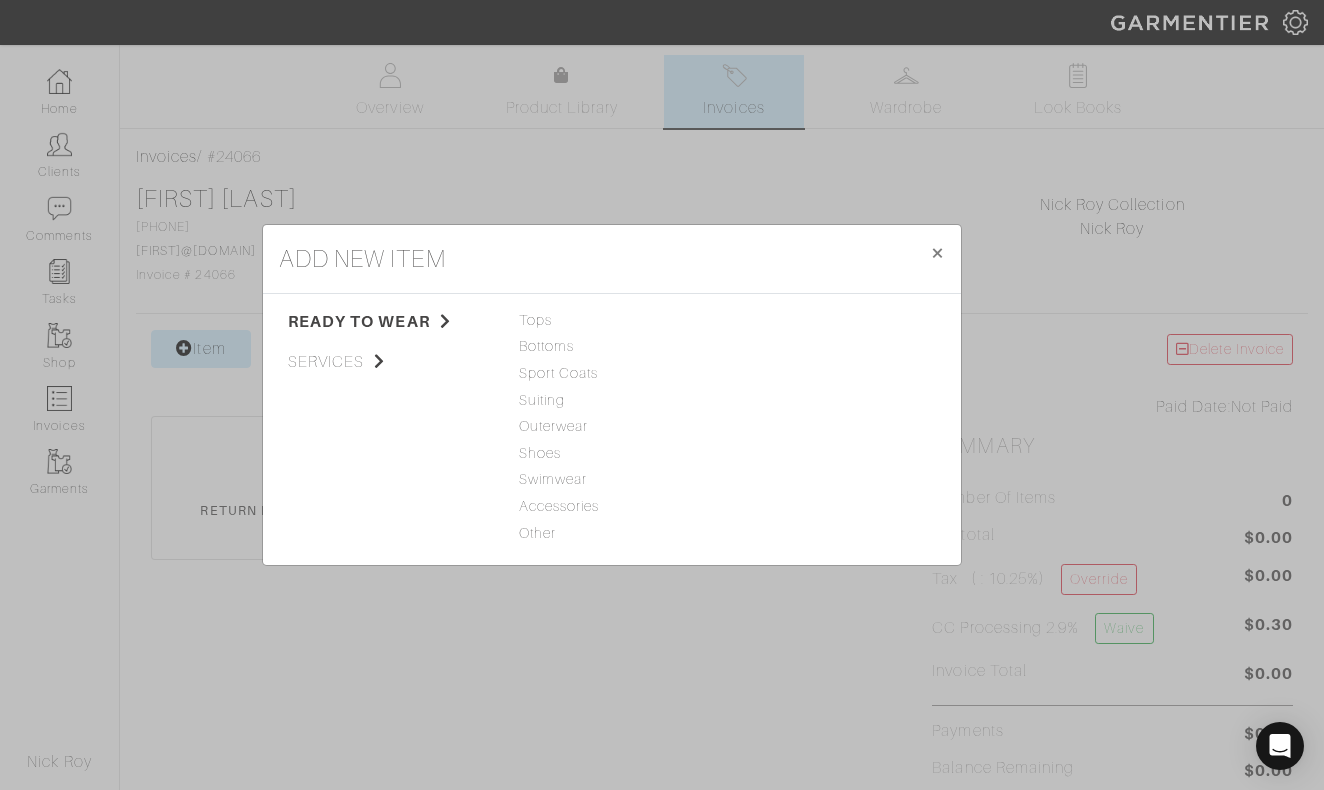 click on "Accessories" at bounding box center [612, 507] 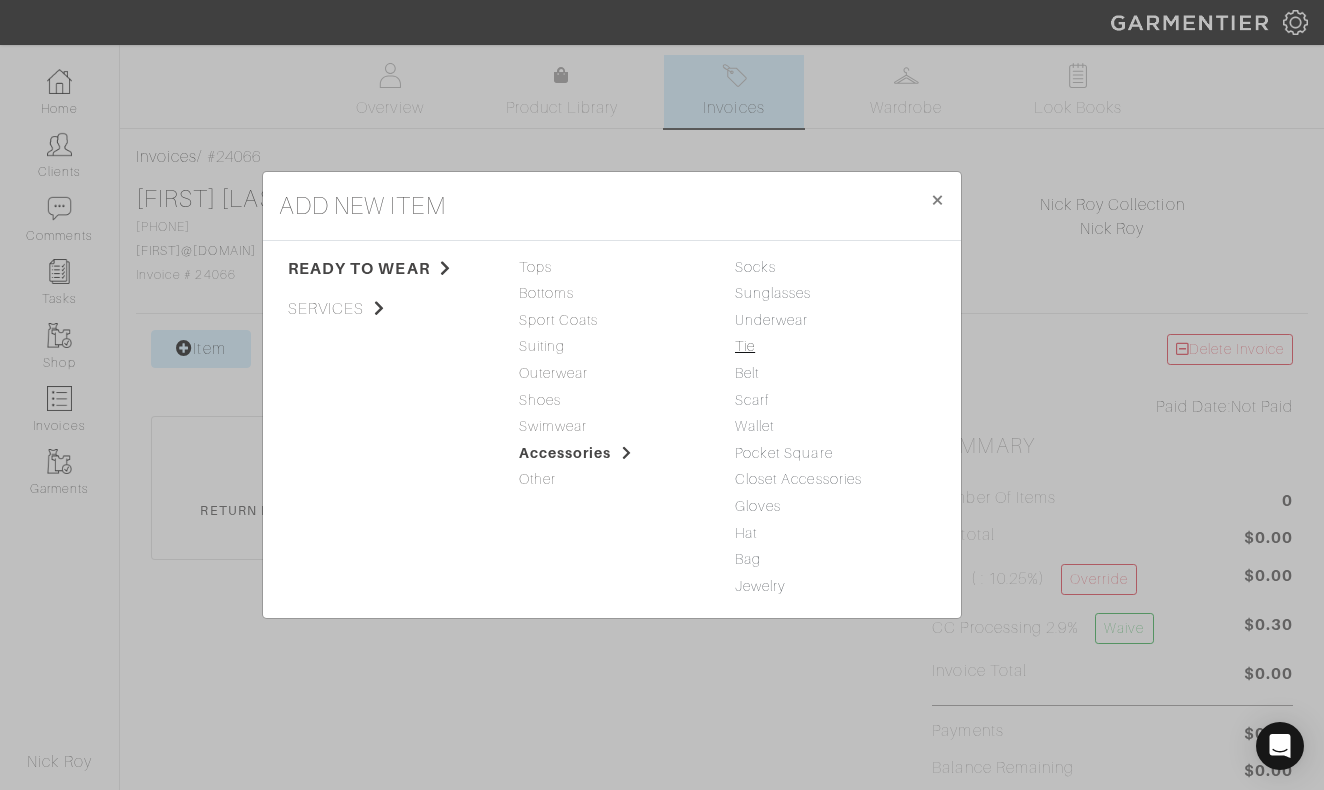 click on "Tie" at bounding box center [745, 346] 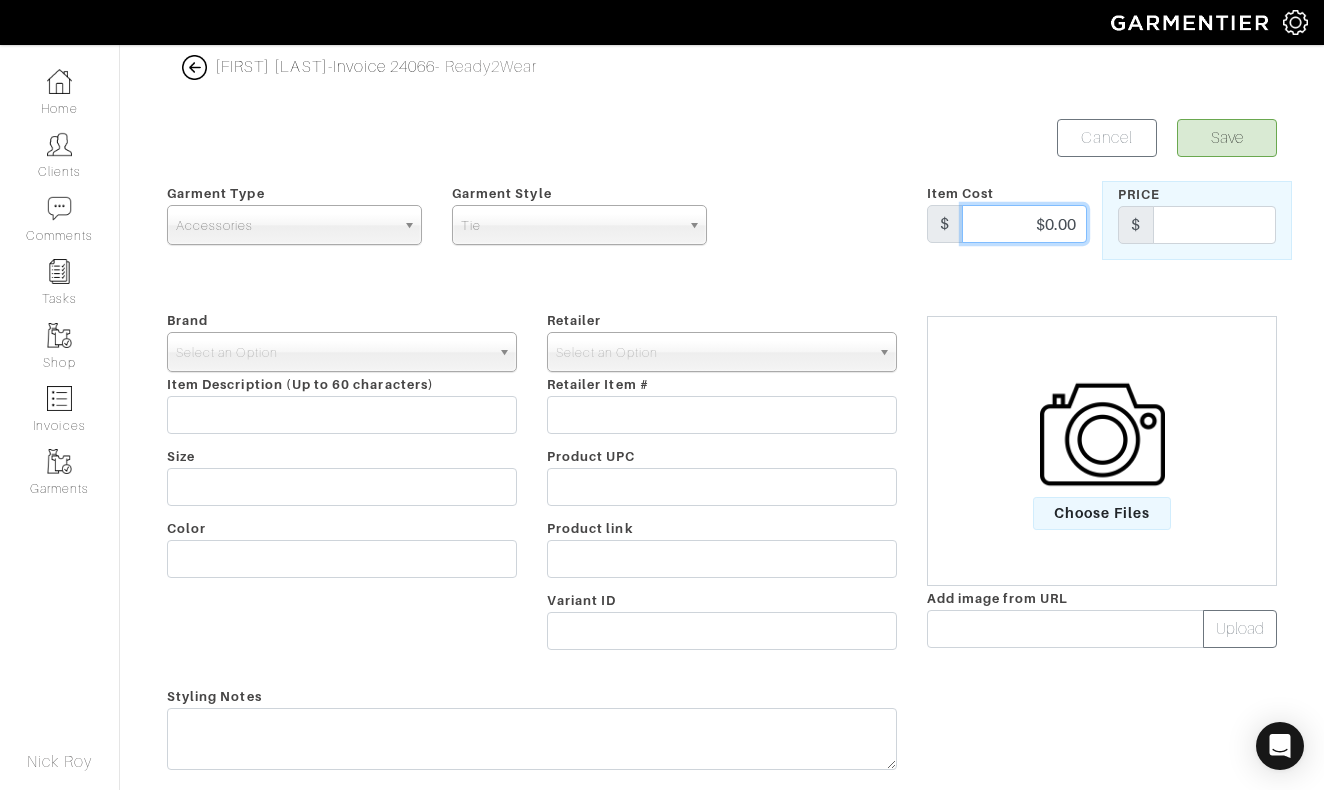 drag, startPoint x: 1032, startPoint y: 229, endPoint x: 1168, endPoint y: 229, distance: 136 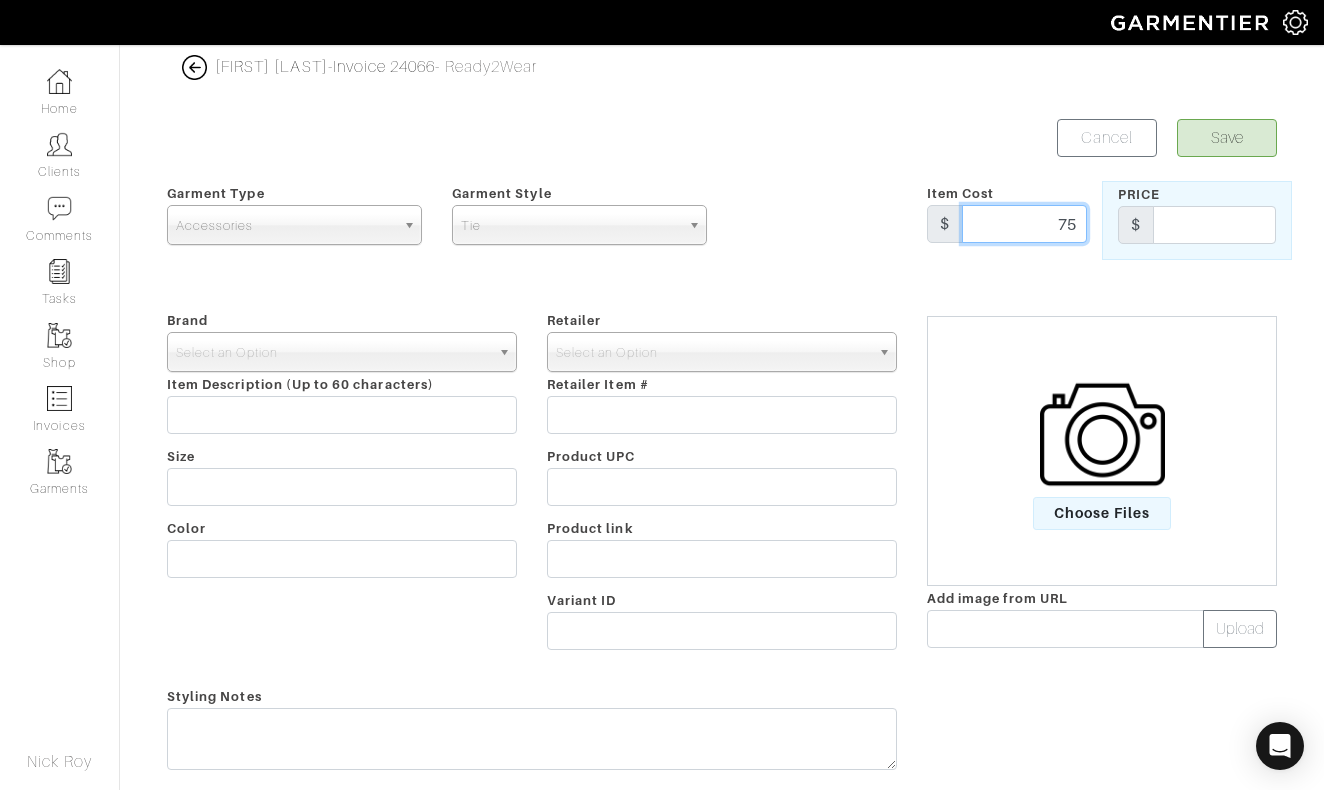 type on "75" 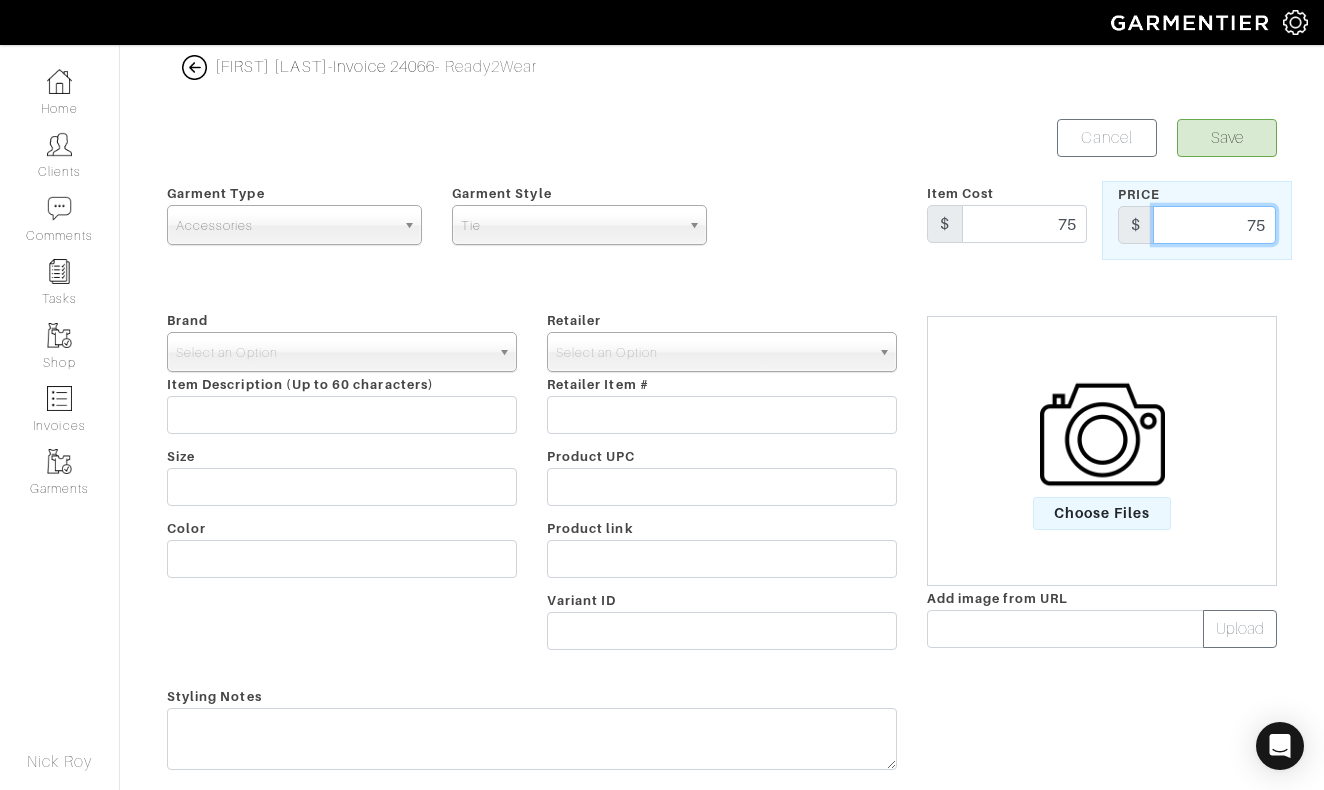 type on "75" 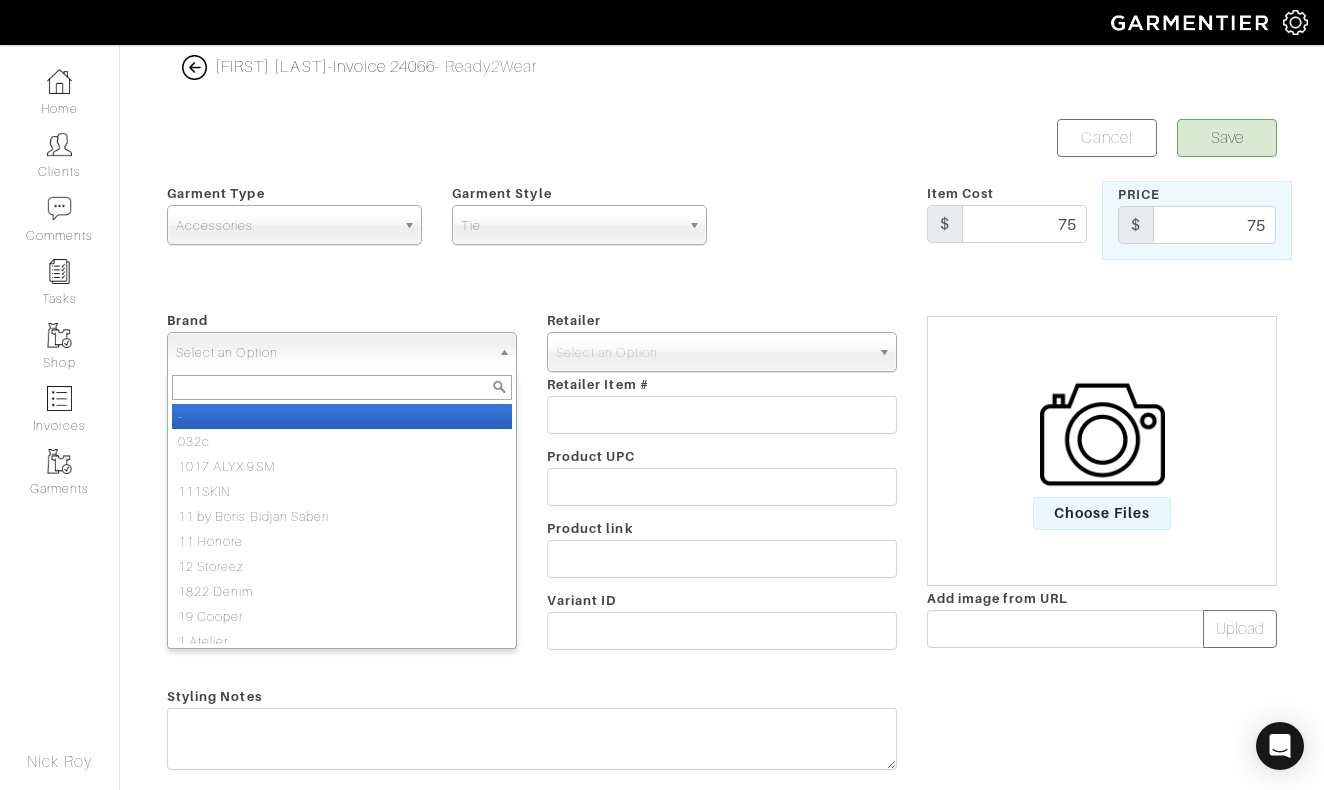 click on "Select an Option" at bounding box center [333, 353] 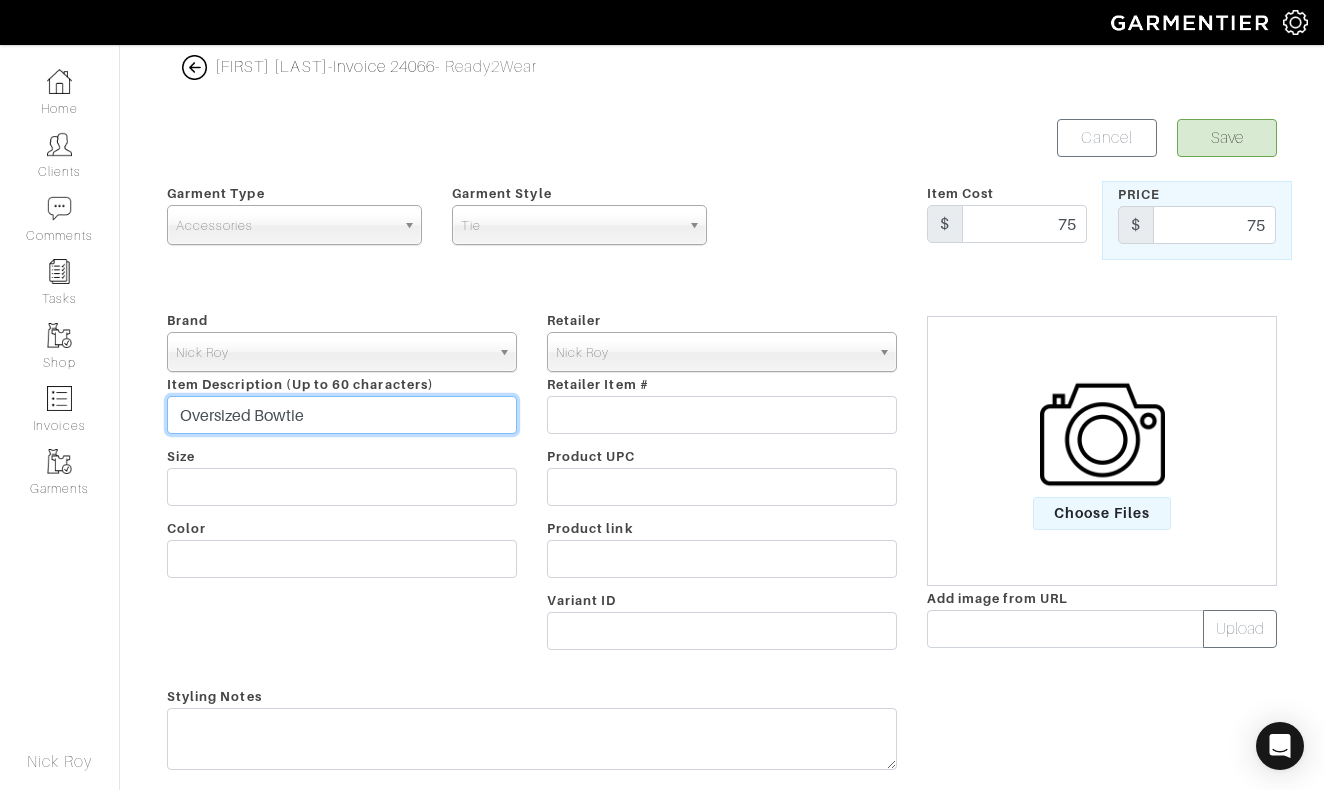 type on "Oversized Bowtie" 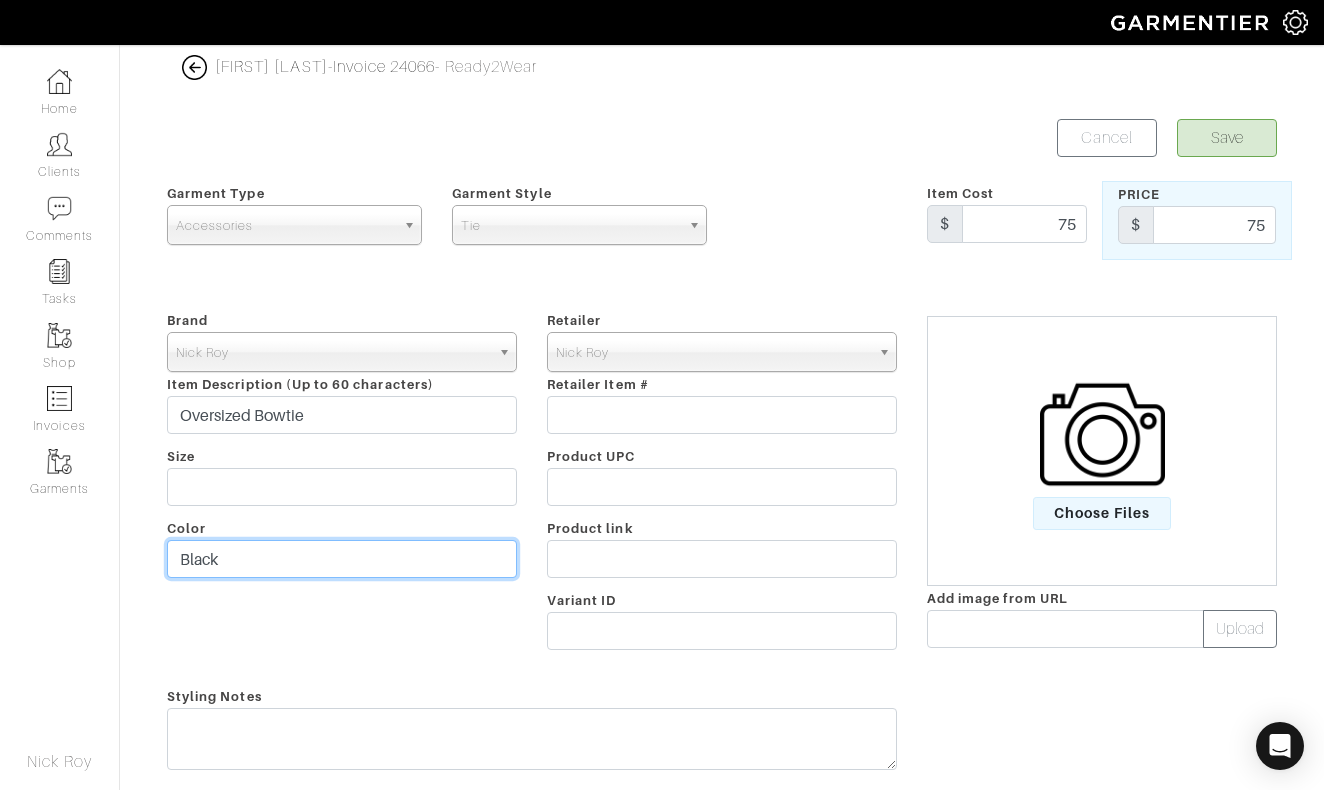 type on "Black" 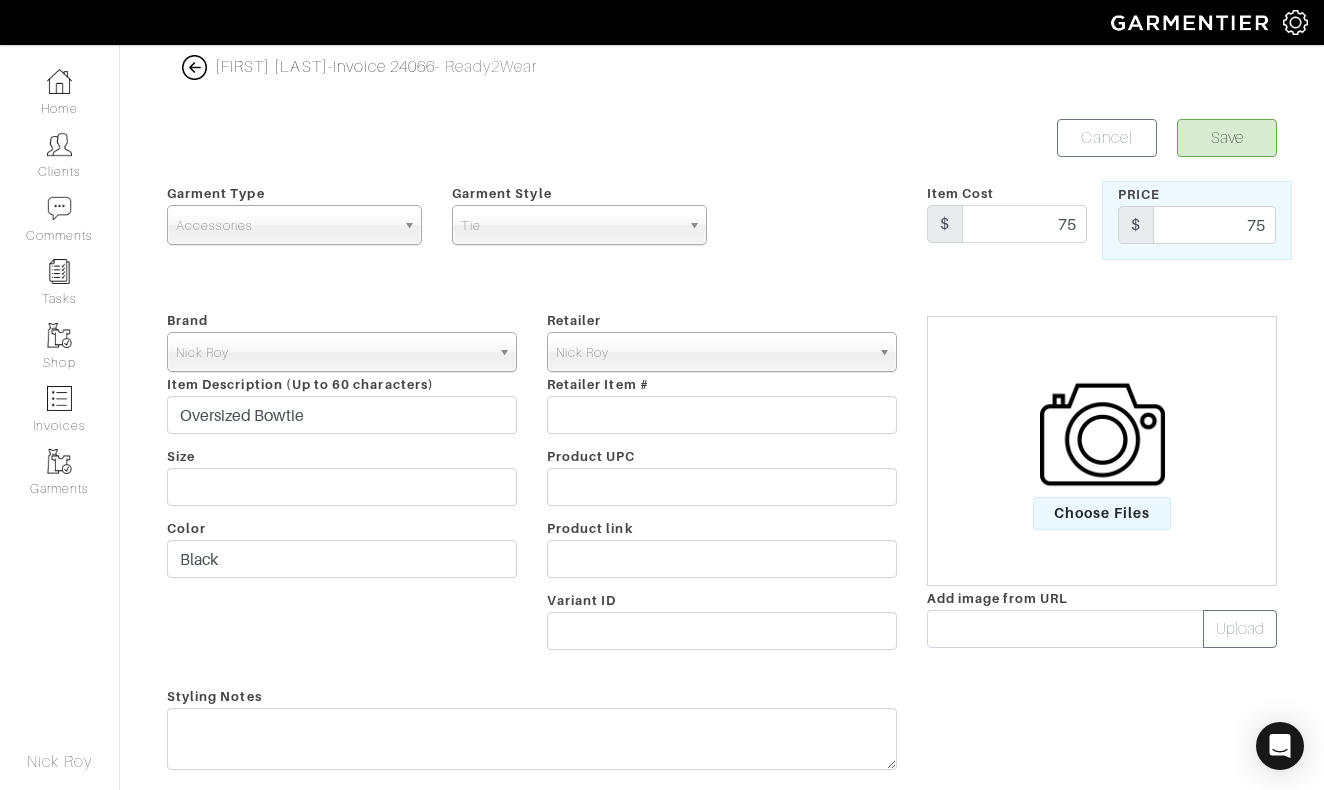 click on "Save" at bounding box center [1227, 138] 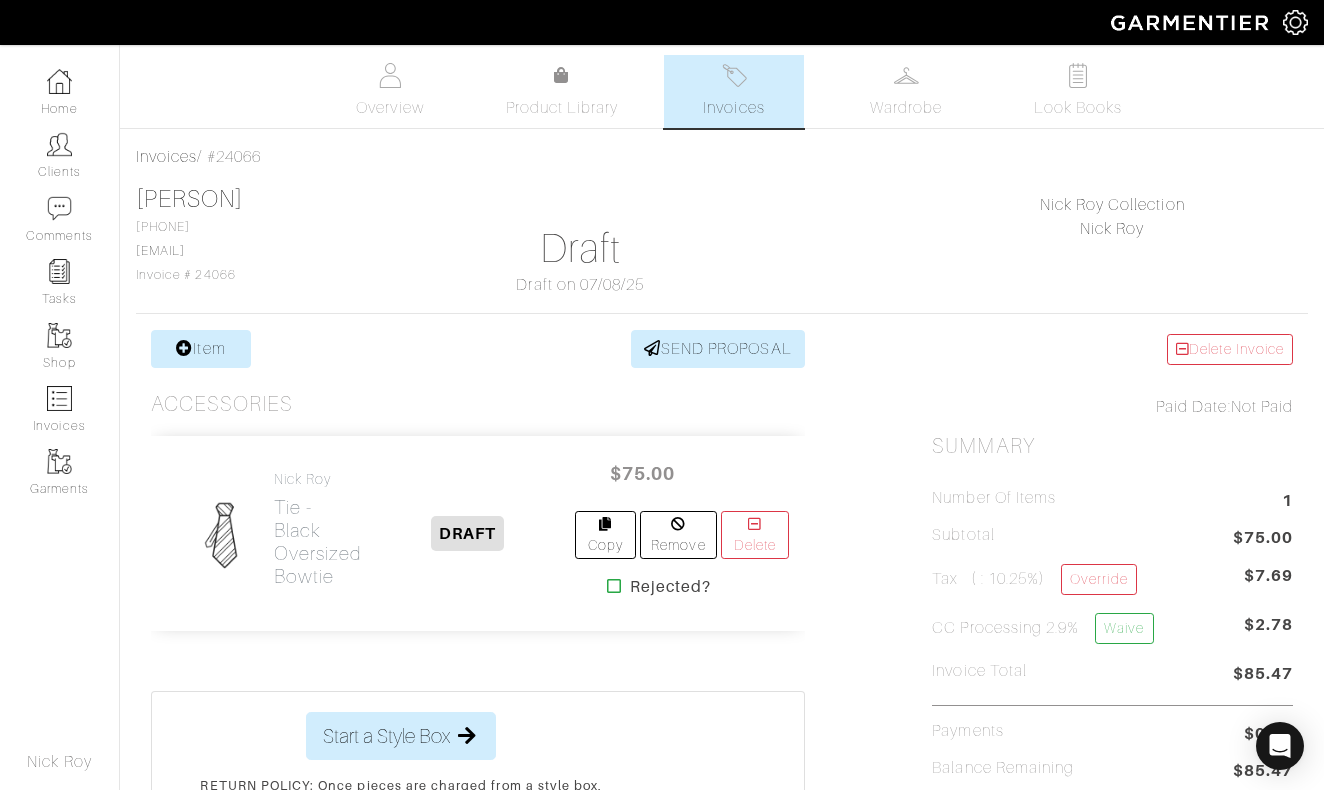 scroll, scrollTop: 0, scrollLeft: 0, axis: both 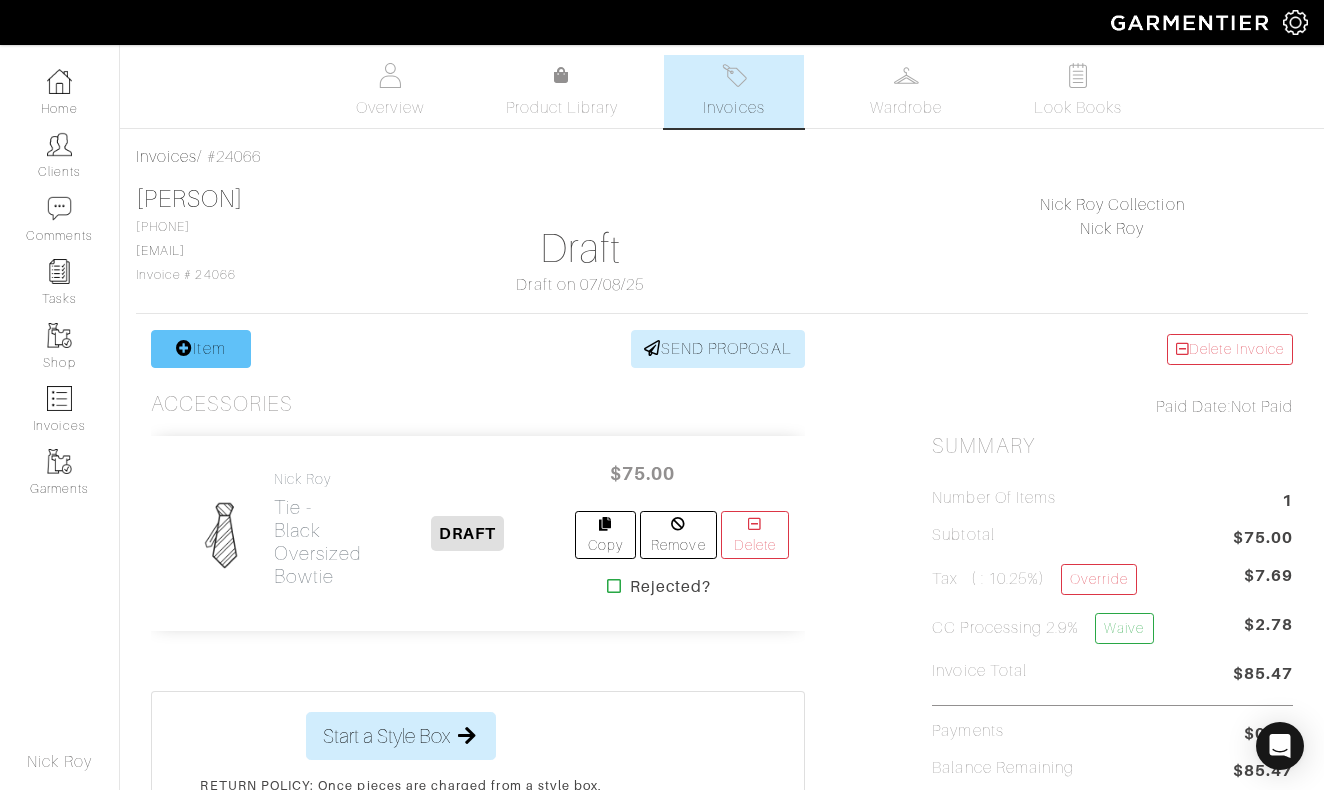 click on "Item" at bounding box center [201, 349] 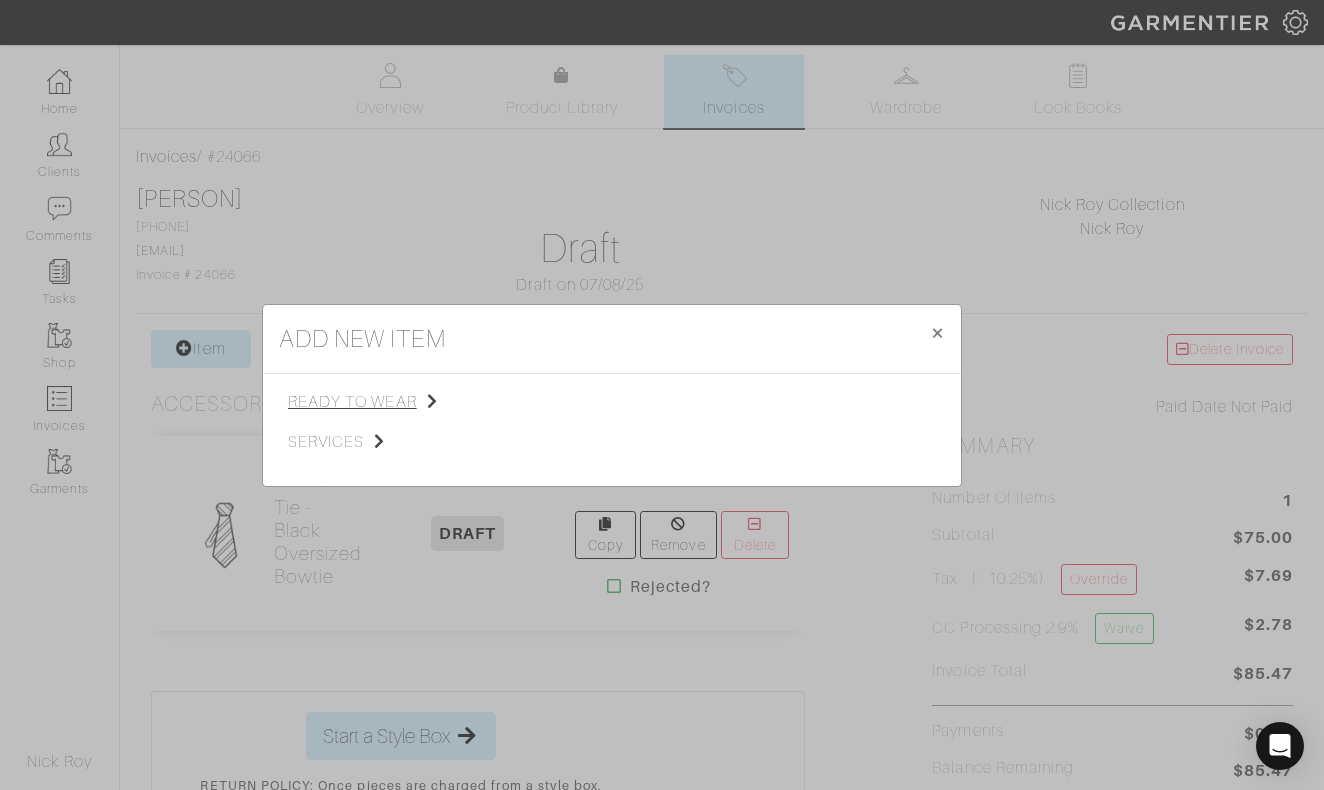 click on "ready to wear" at bounding box center [388, 402] 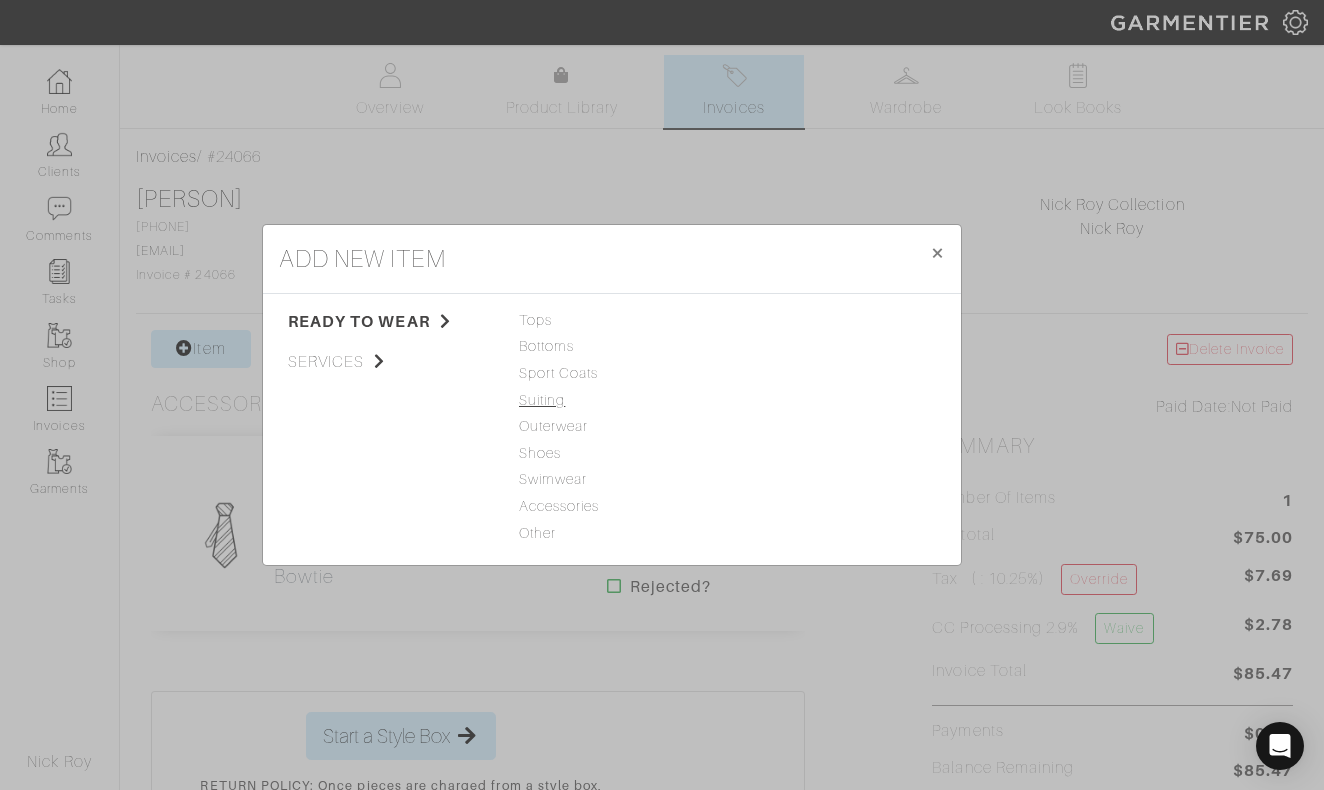 click on "Suiting" at bounding box center (612, 401) 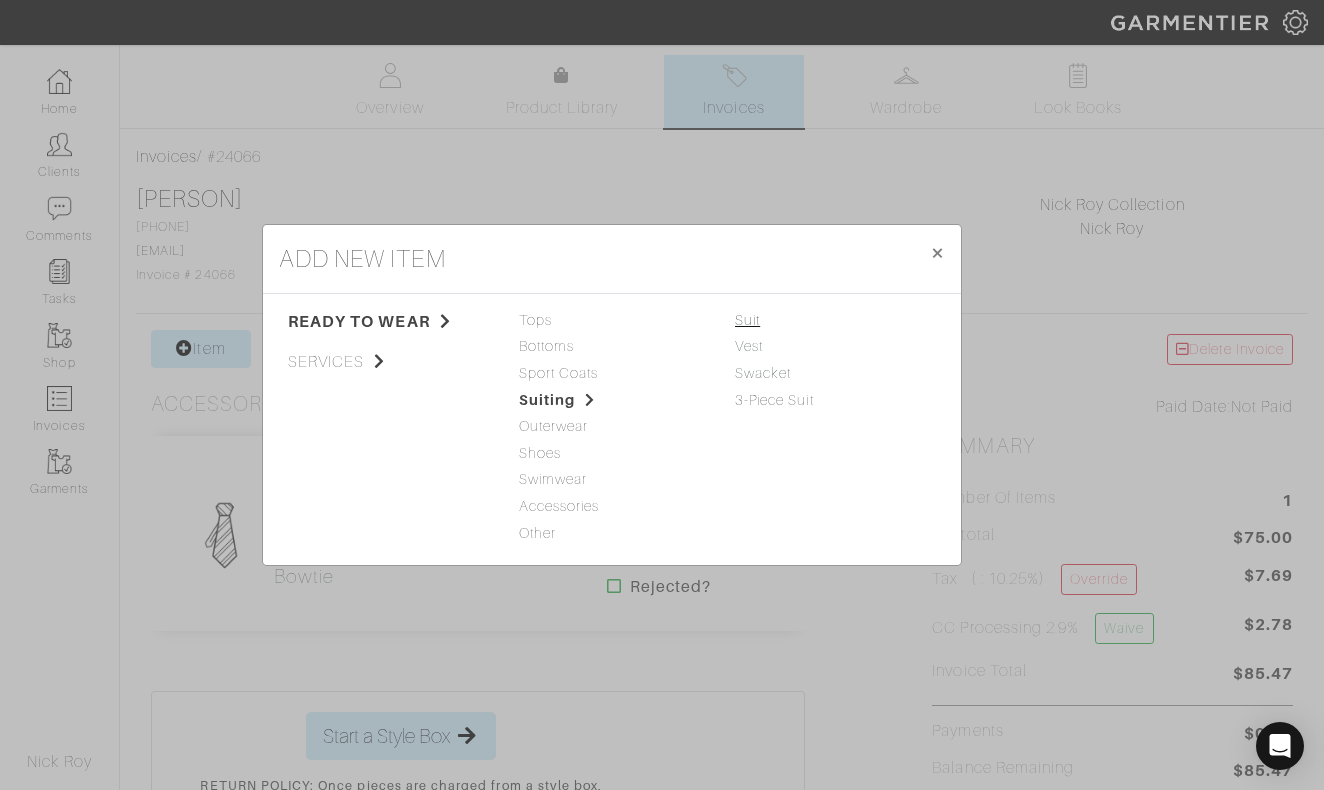 click on "Suit" at bounding box center (747, 320) 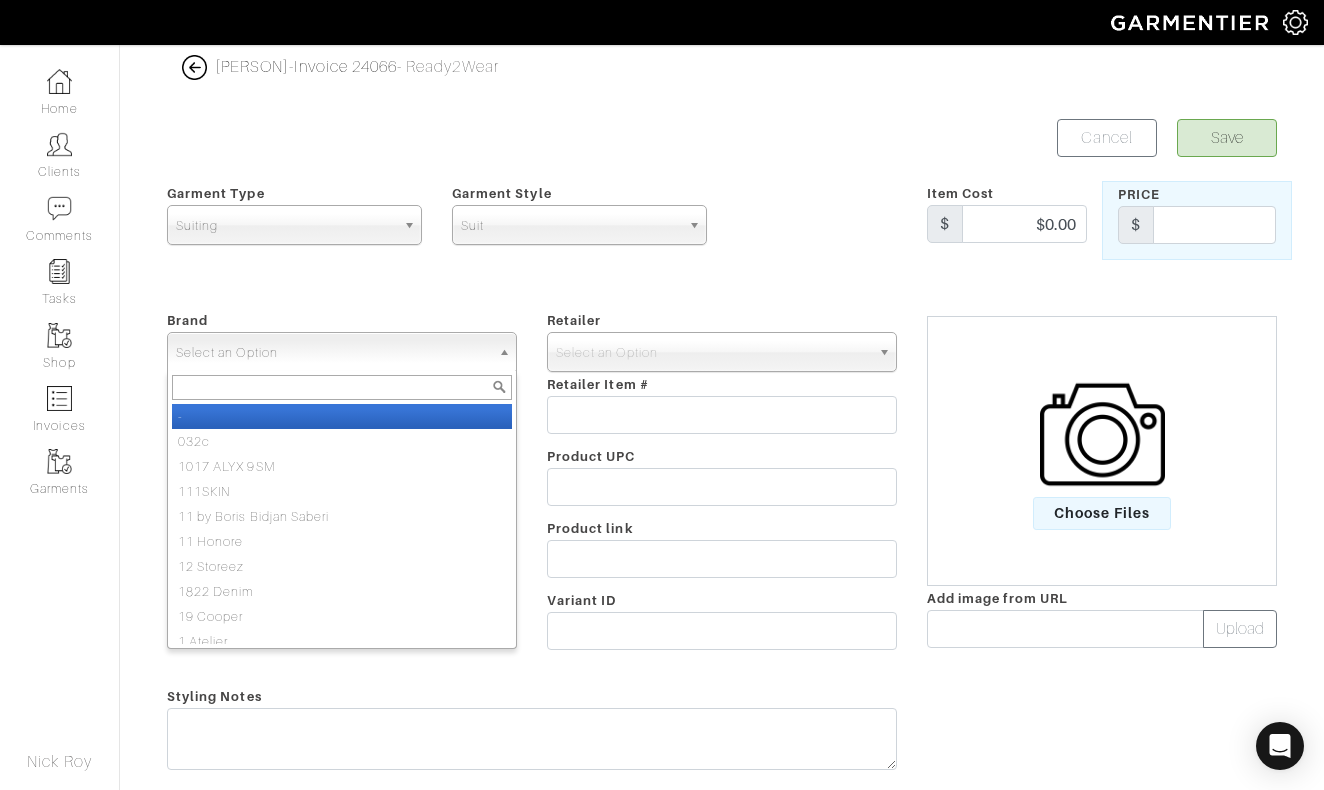 click on "Select an Option" at bounding box center (333, 353) 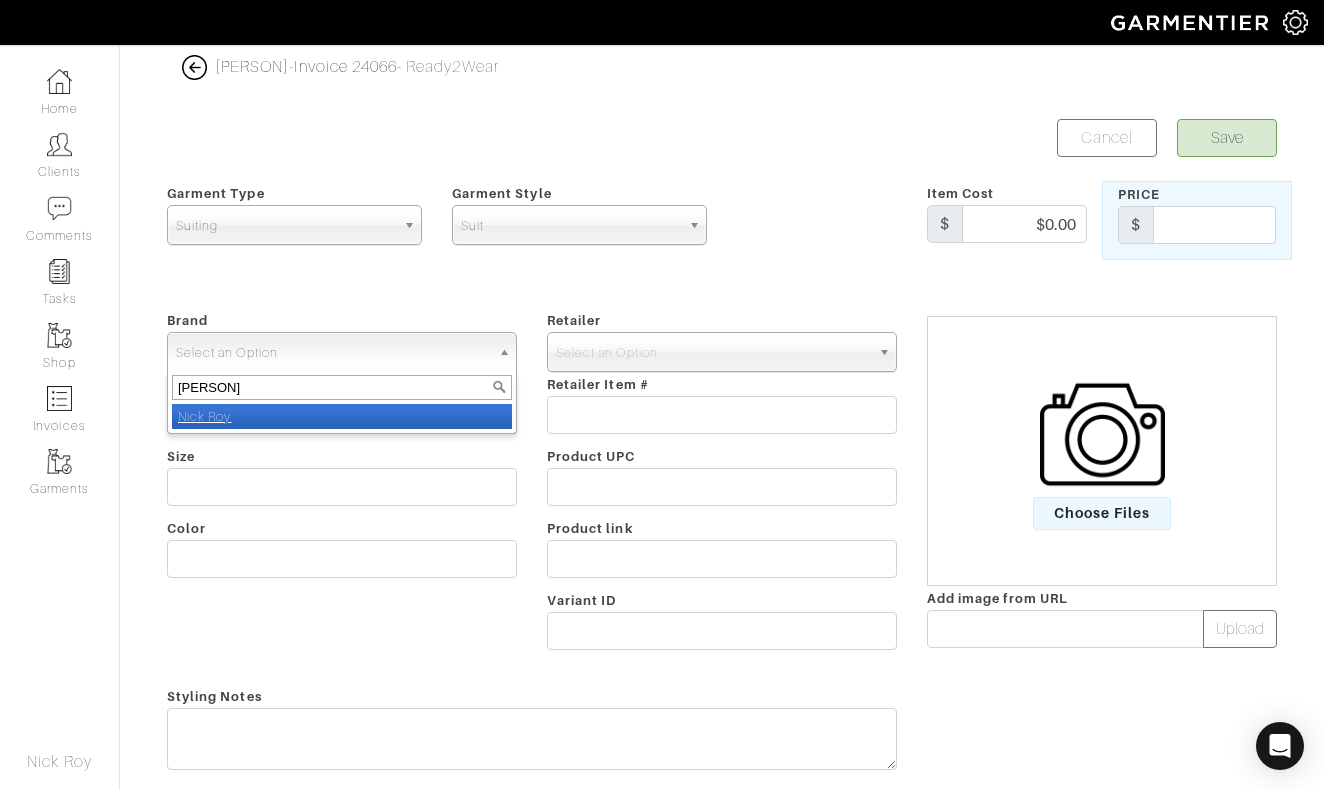 type 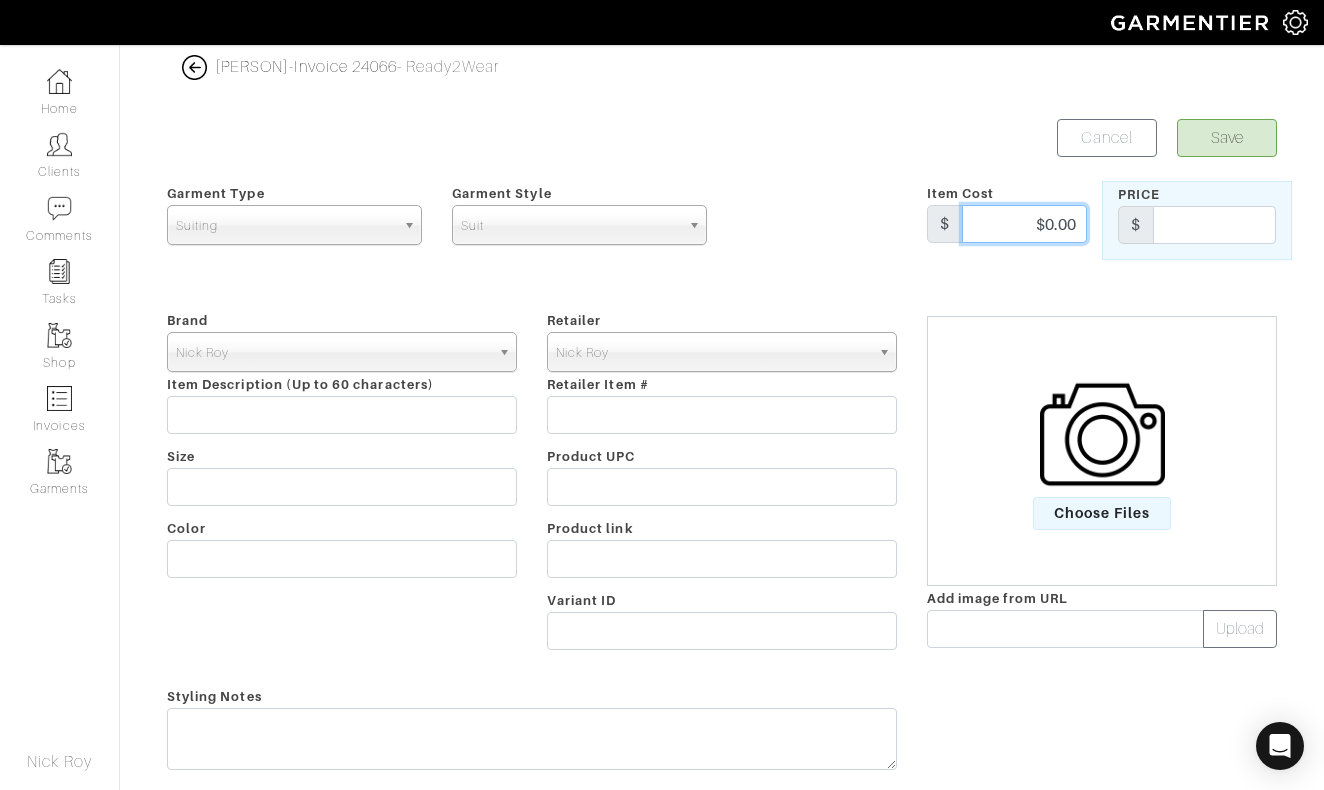 drag, startPoint x: 1027, startPoint y: 229, endPoint x: 1111, endPoint y: 230, distance: 84.00595 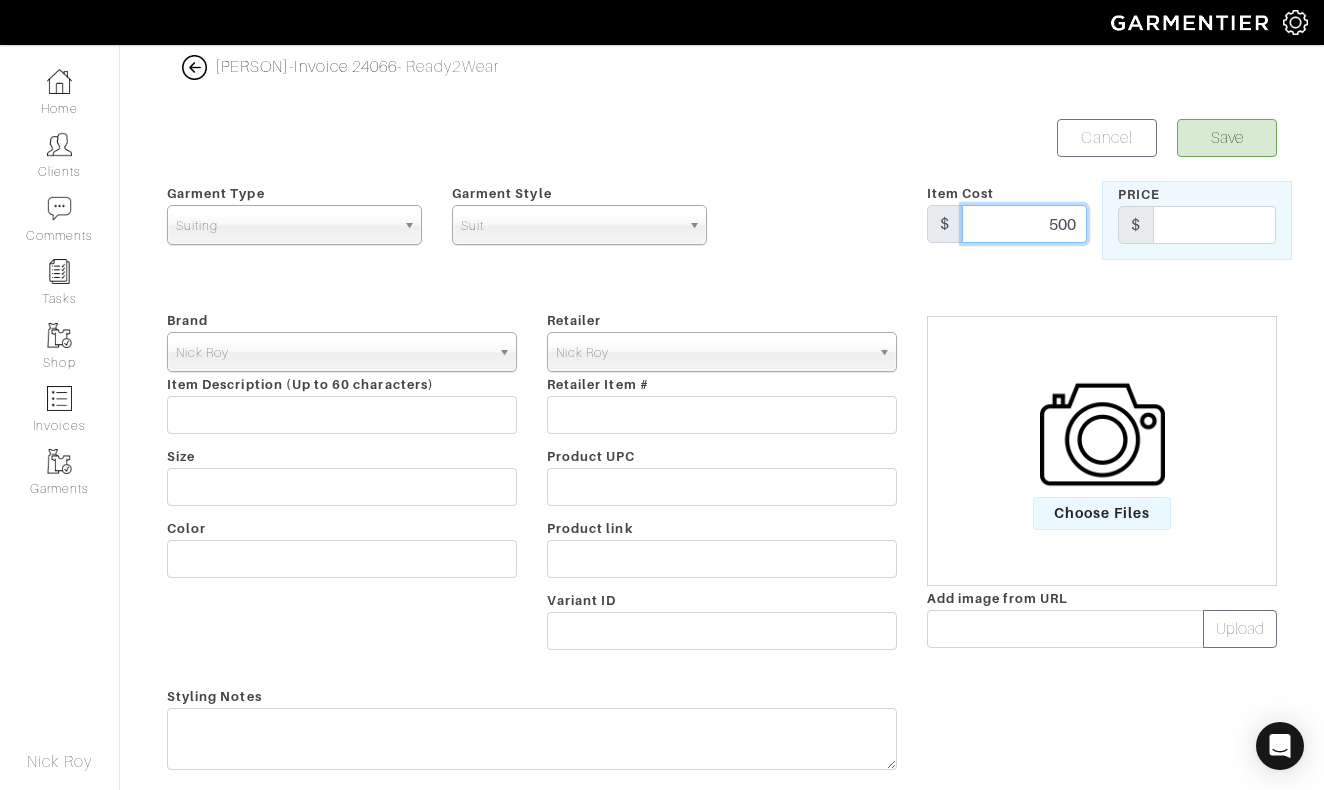 type on "500" 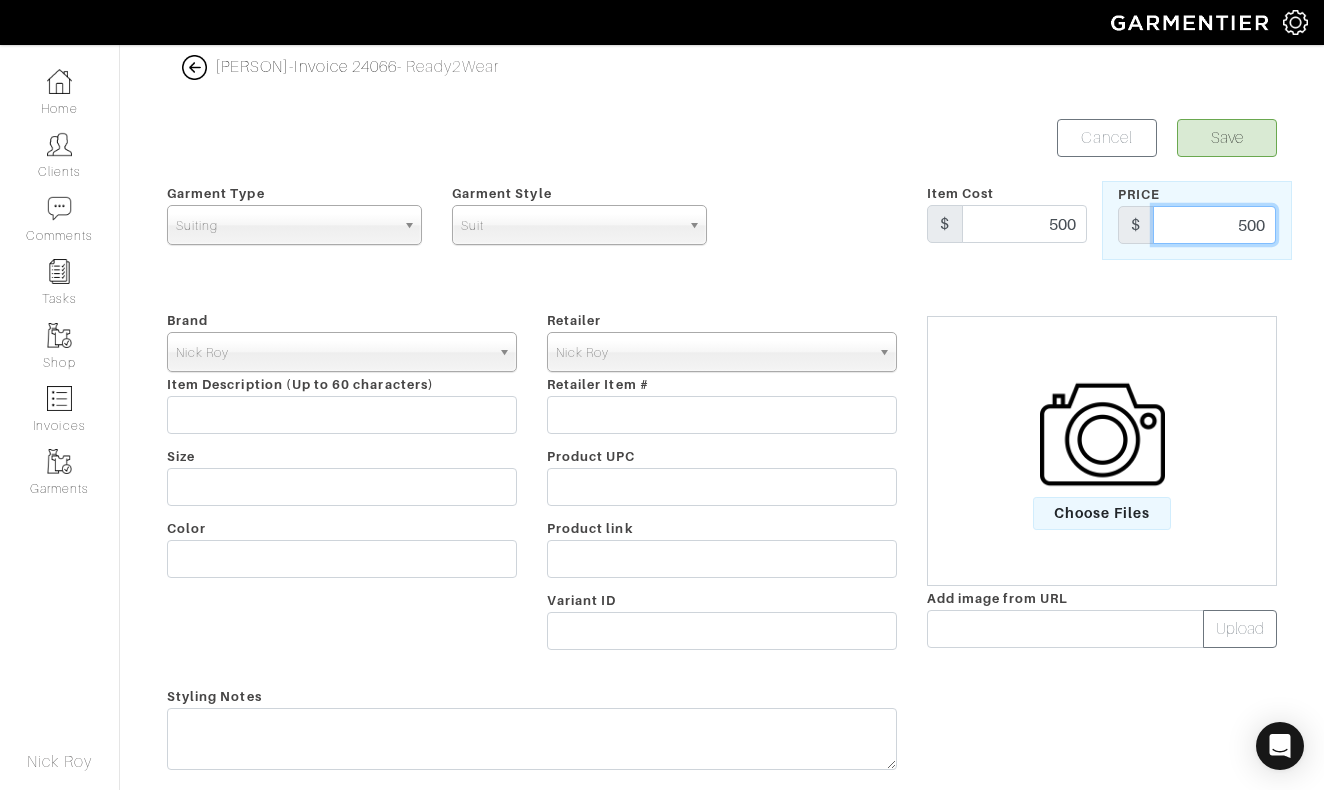 type on "500" 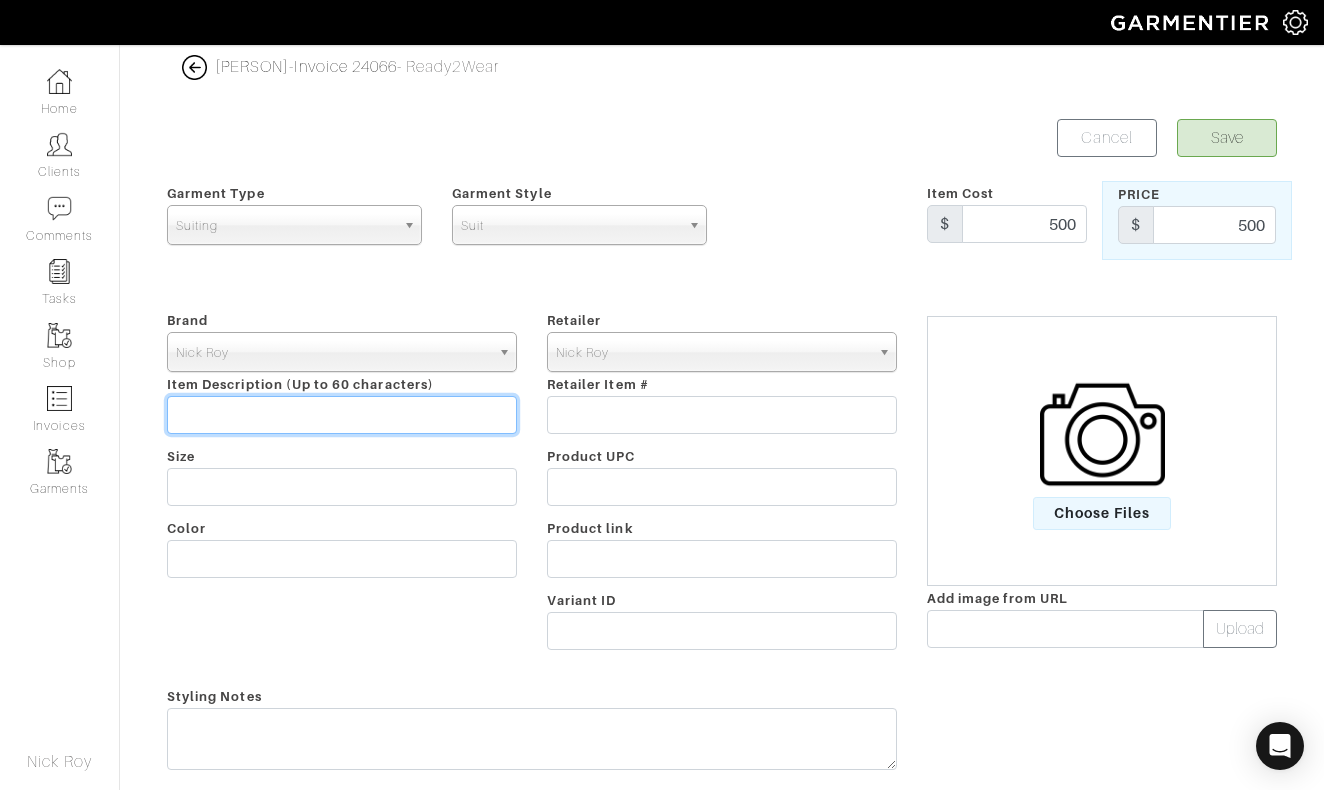 click at bounding box center (342, 415) 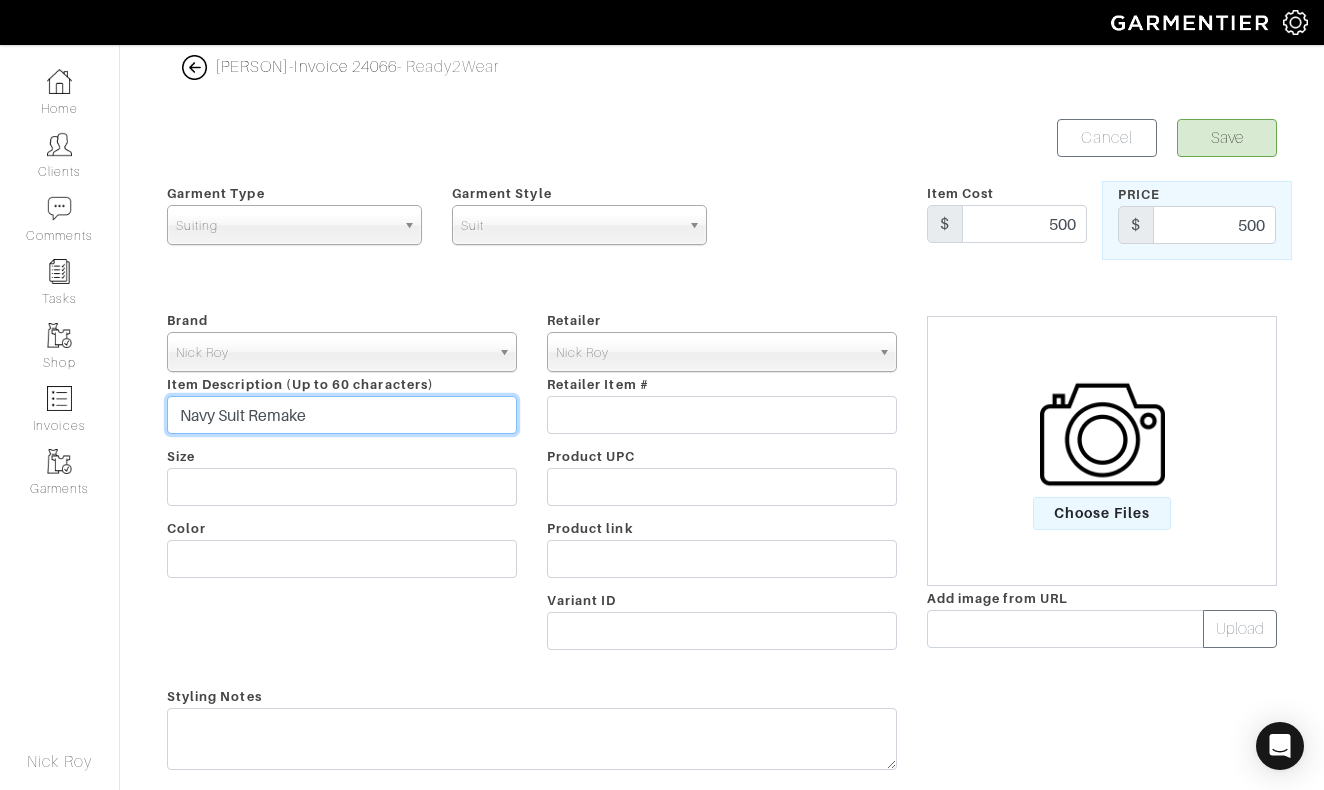 type on "Navy Suit Remake" 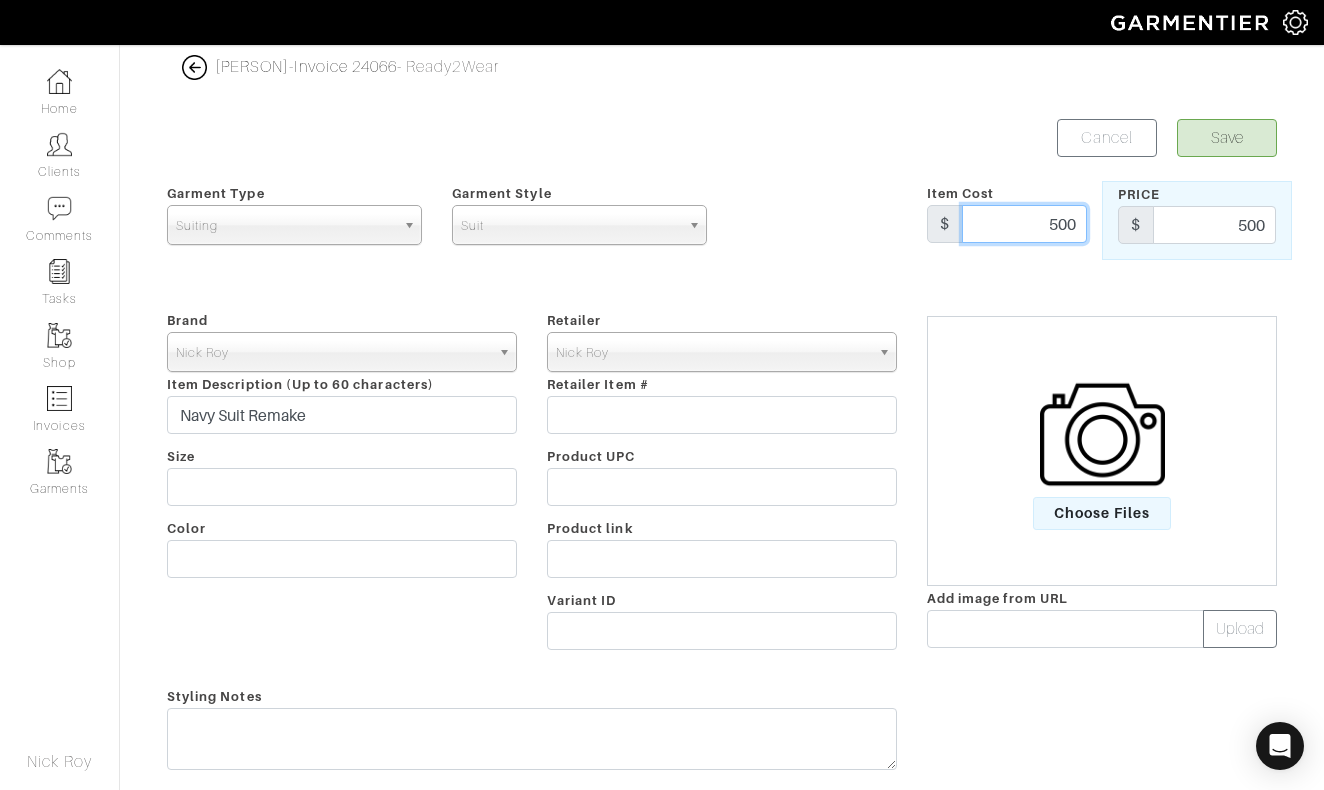drag, startPoint x: 1034, startPoint y: 217, endPoint x: 1089, endPoint y: 217, distance: 55 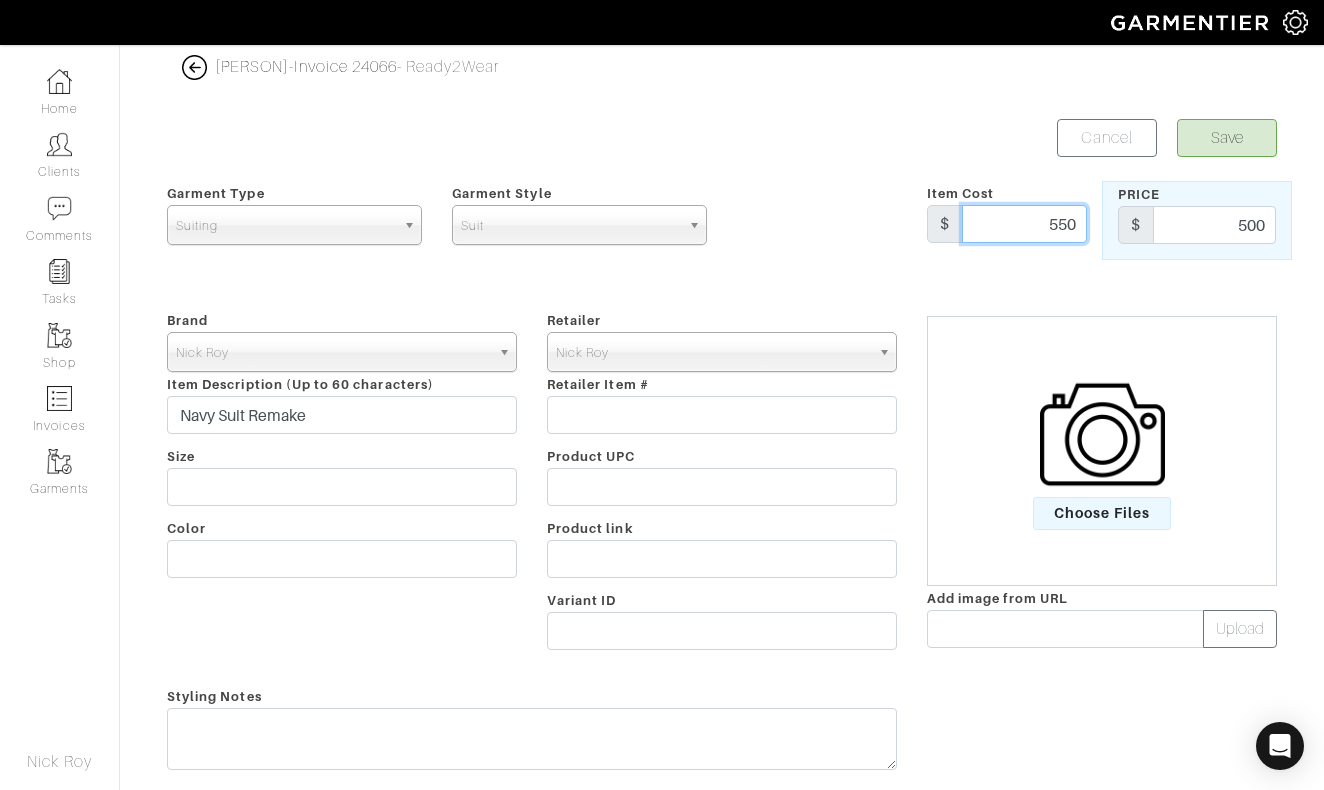 type on "550" 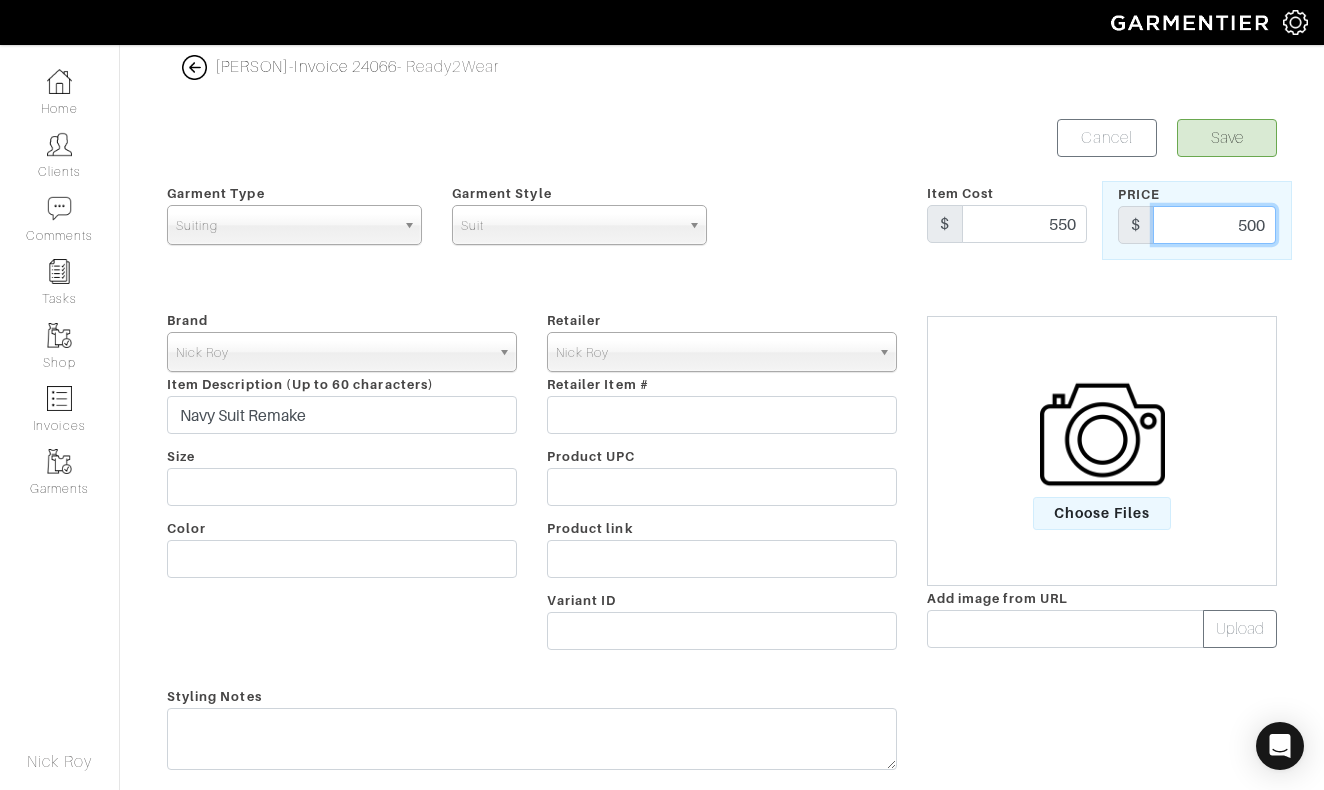 drag, startPoint x: 1237, startPoint y: 221, endPoint x: 1316, endPoint y: 221, distance: 79 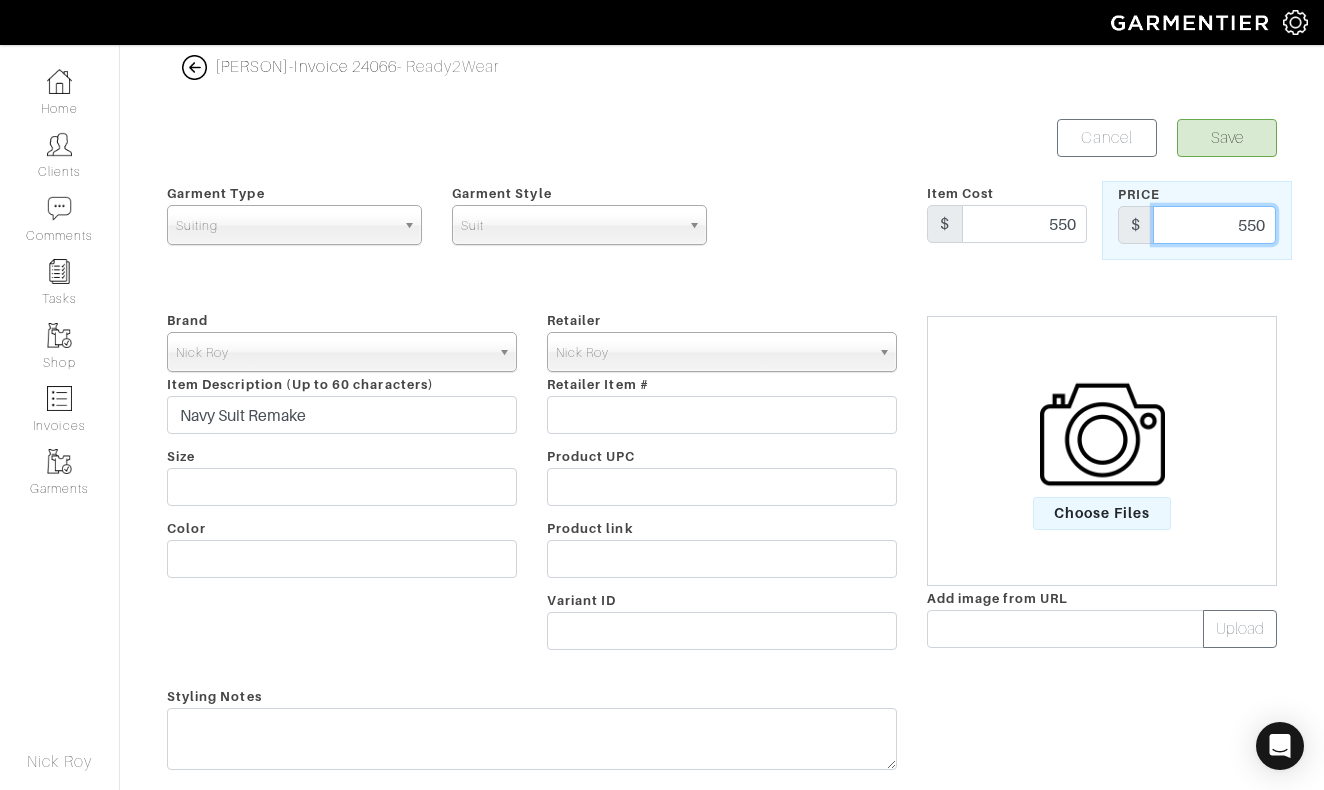 type on "550" 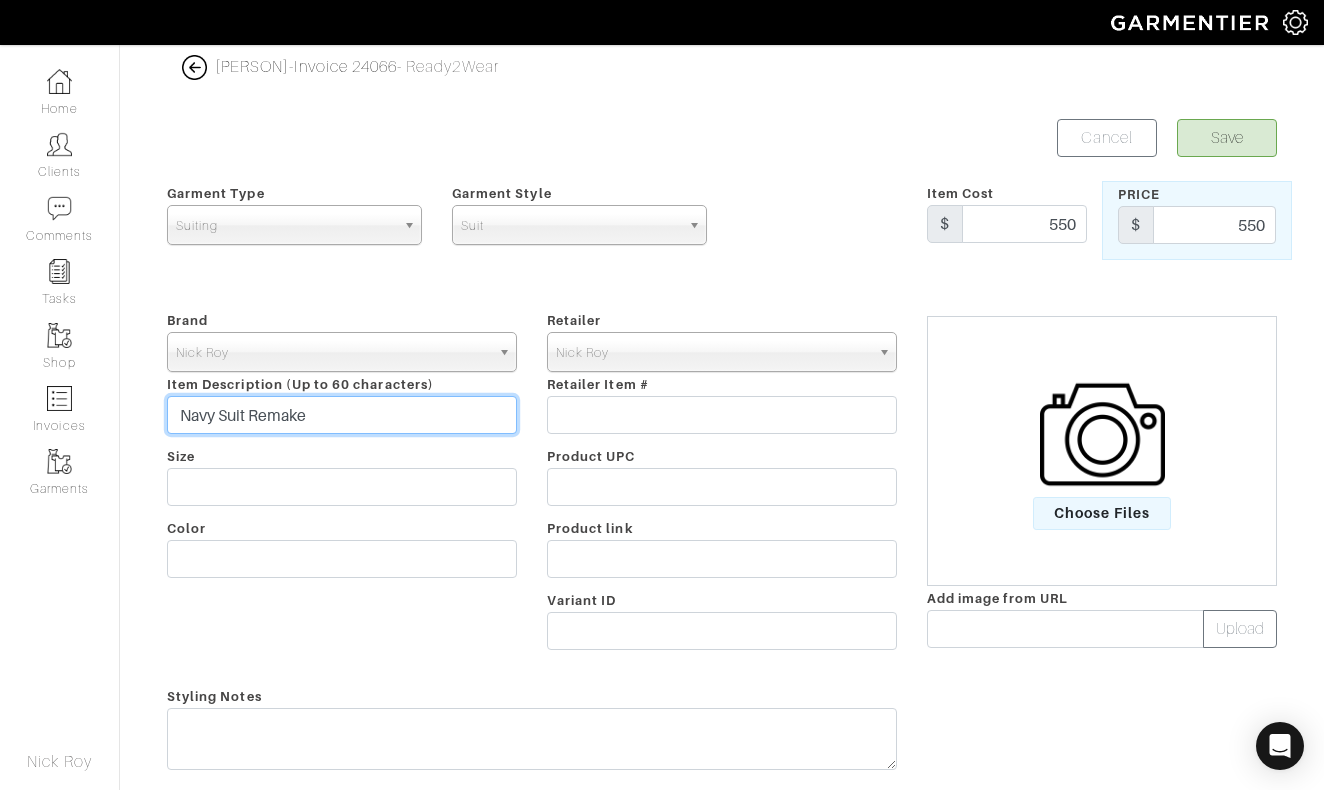 click on "Navy Suit Remake" at bounding box center [342, 415] 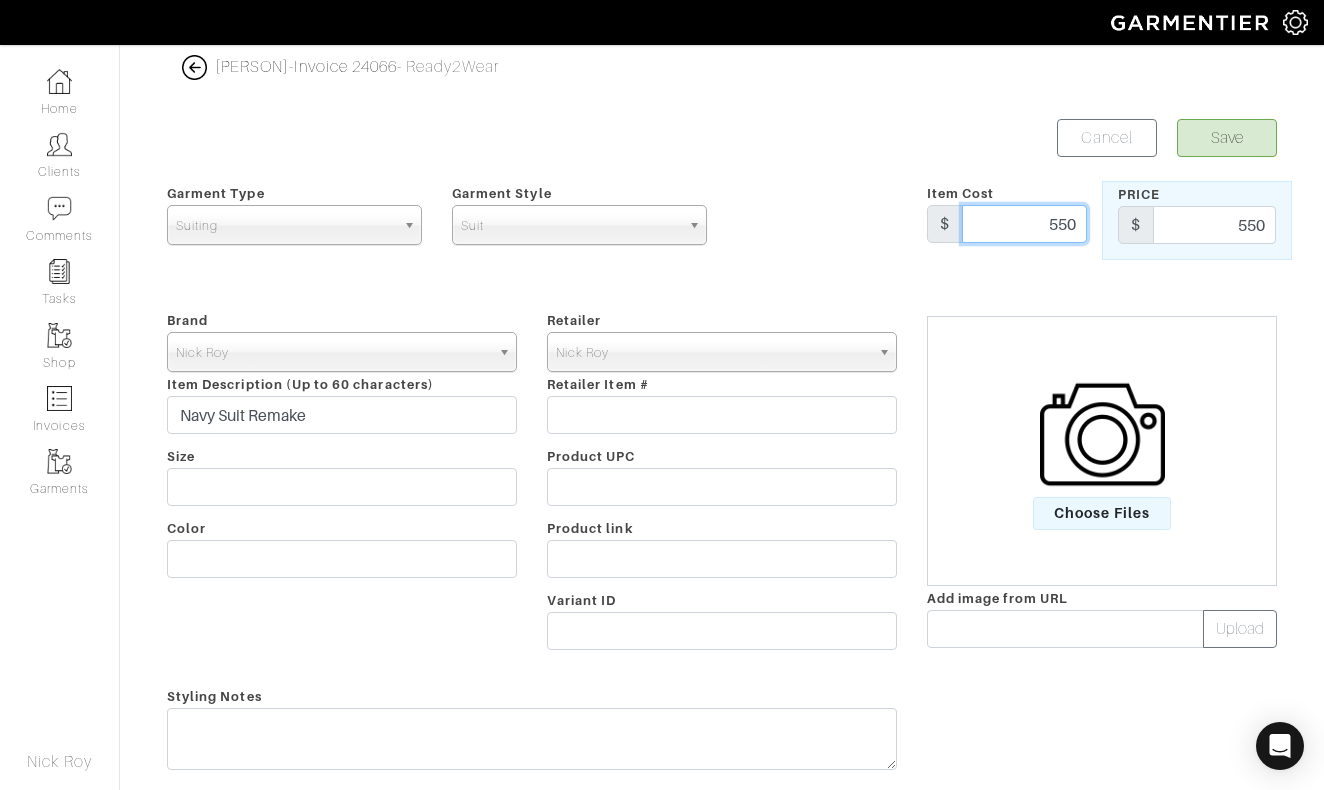 drag, startPoint x: 1036, startPoint y: 216, endPoint x: 1088, endPoint y: 216, distance: 52 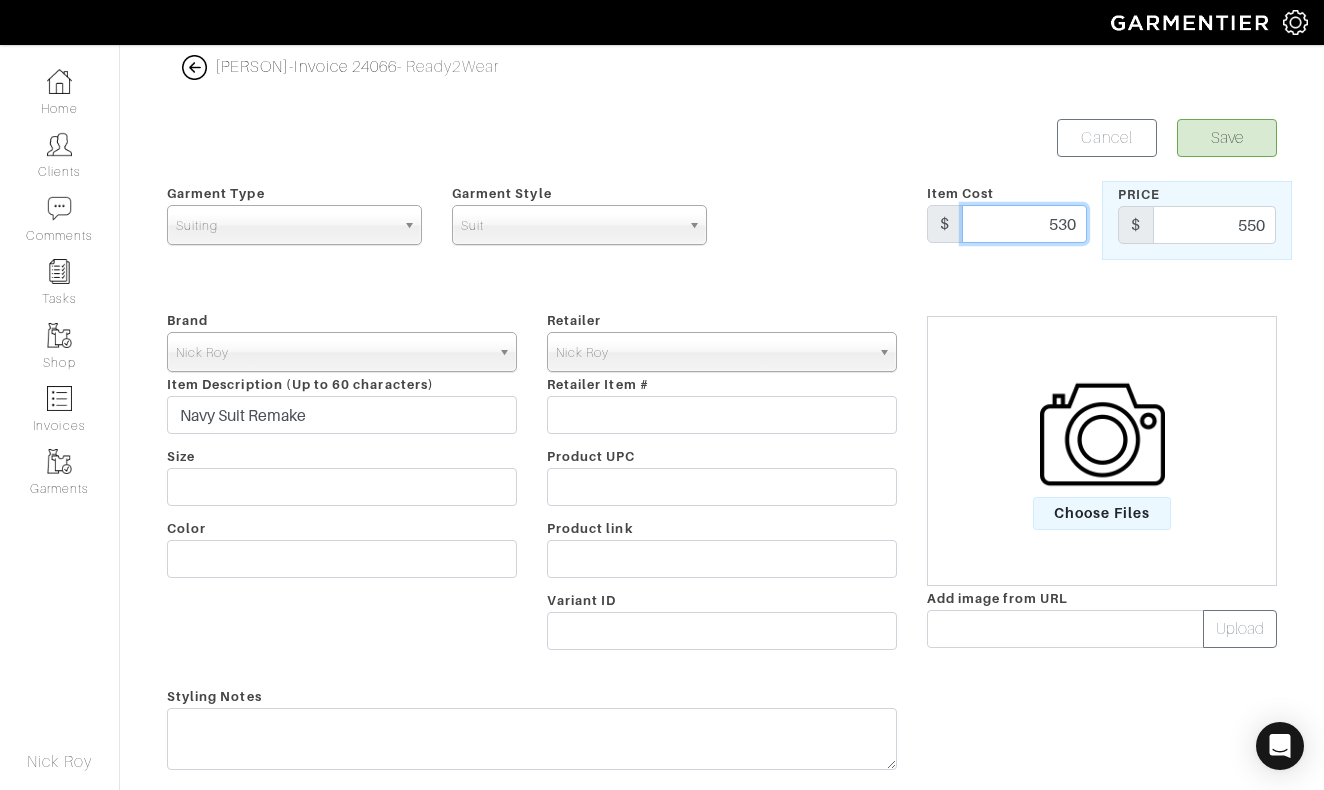 type on "530" 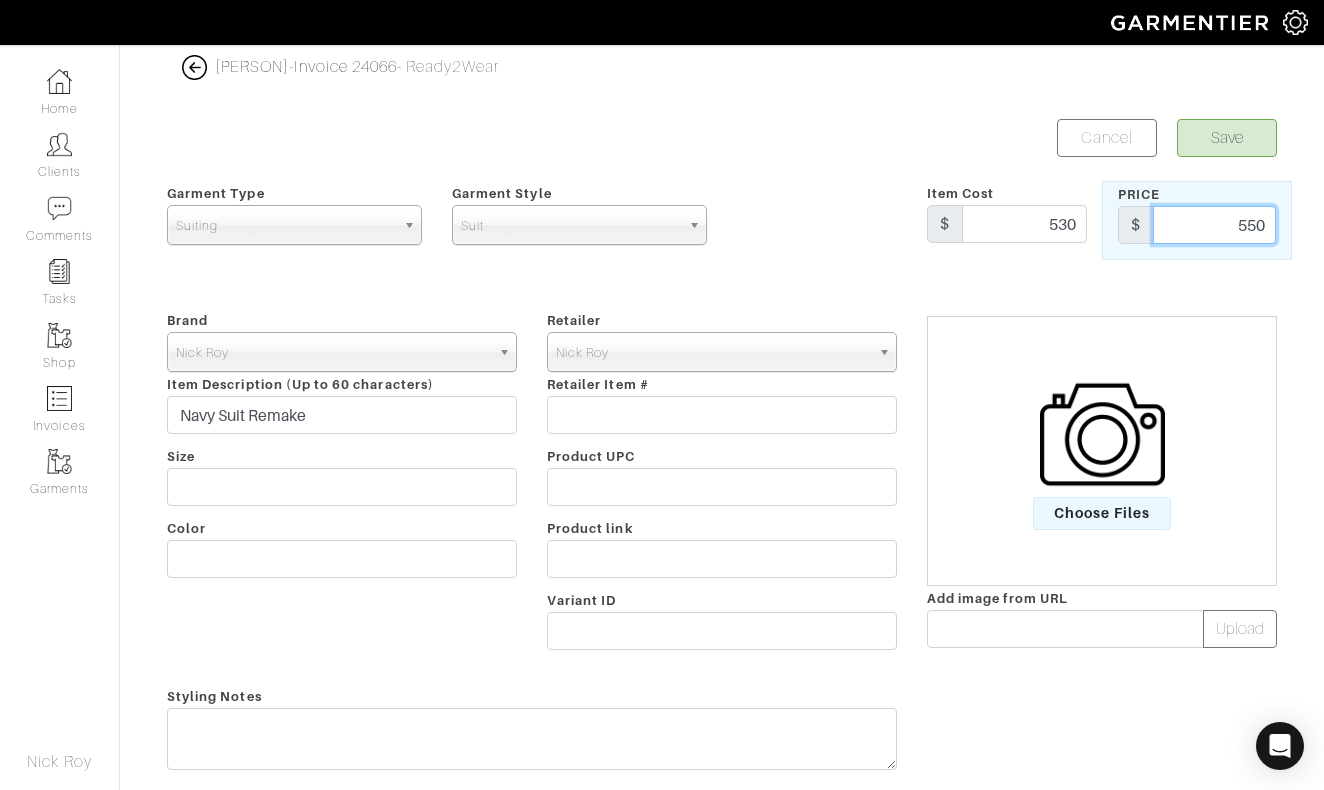 drag, startPoint x: 1223, startPoint y: 229, endPoint x: 1316, endPoint y: 229, distance: 93 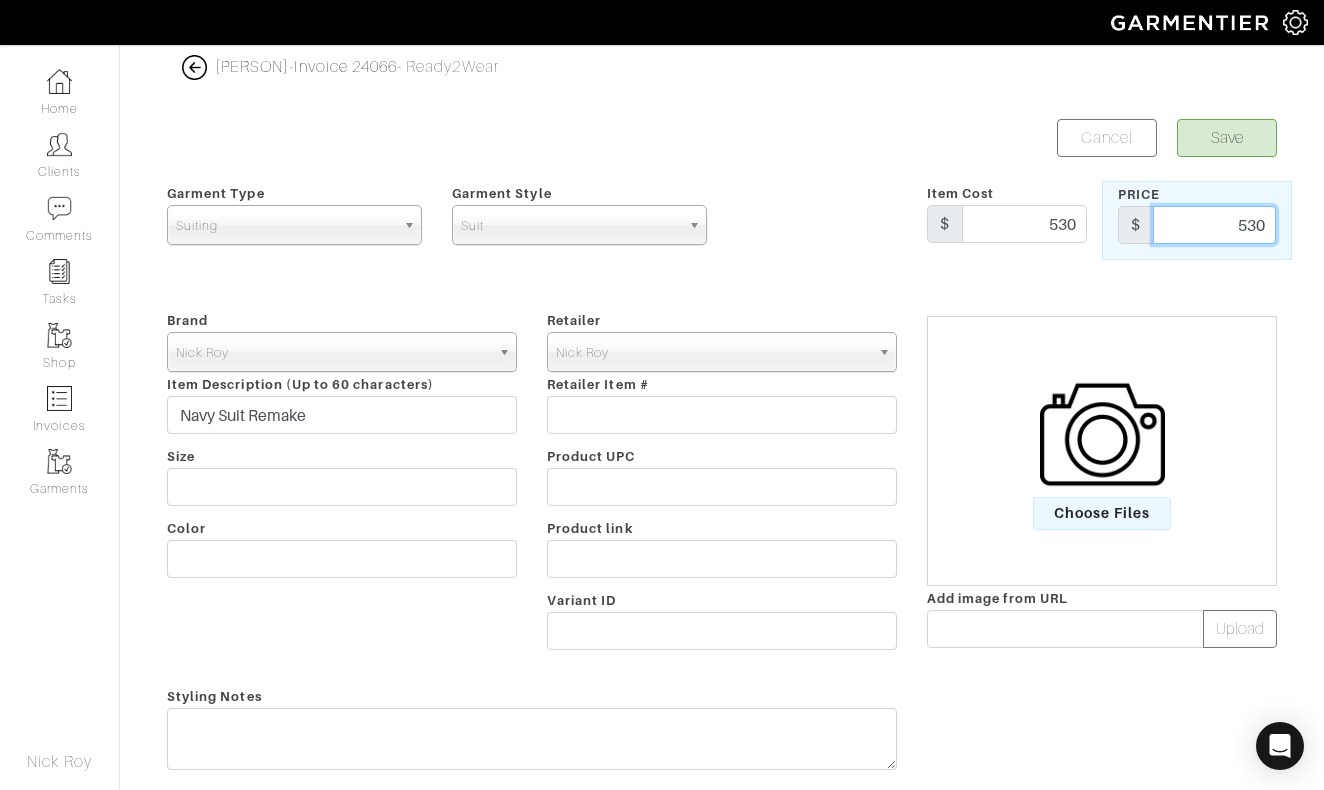 type on "530" 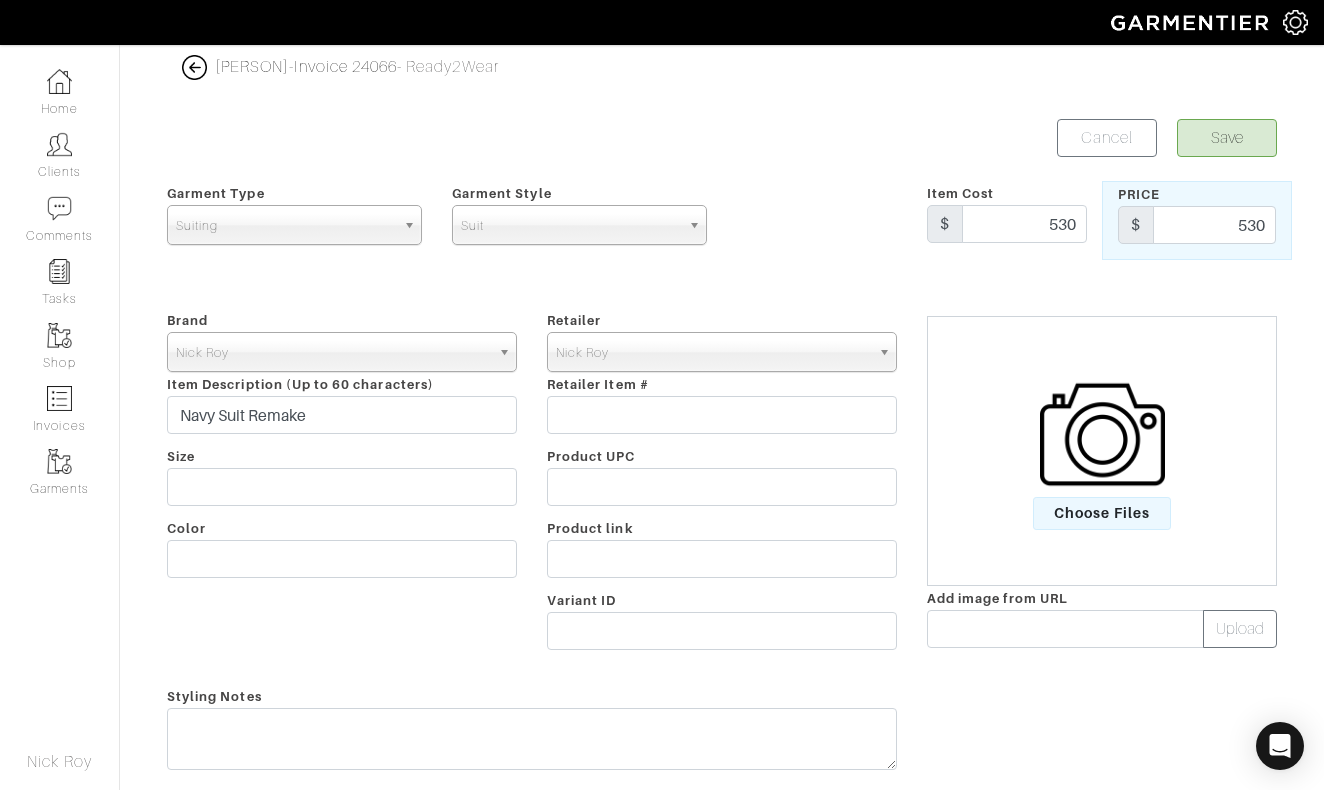 click on "Save" at bounding box center (1227, 138) 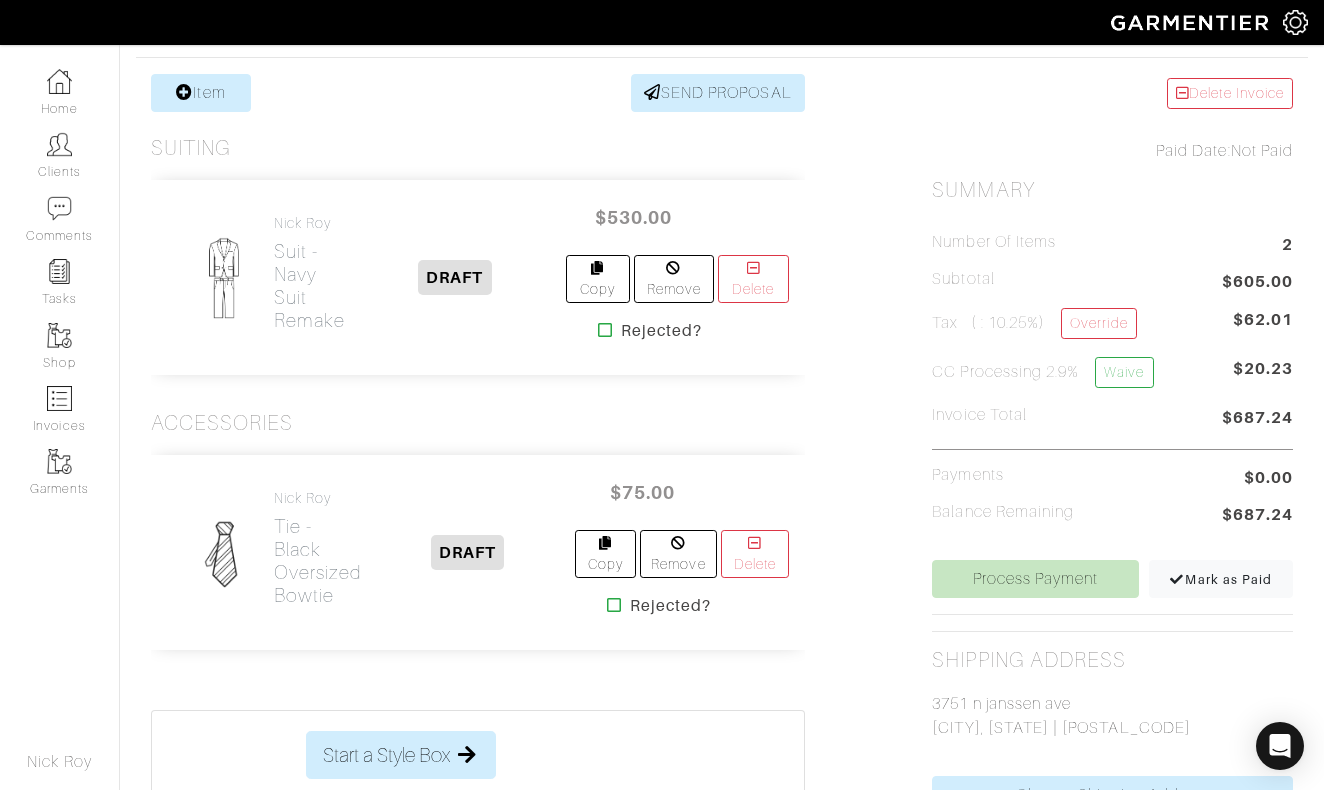 scroll, scrollTop: 249, scrollLeft: 0, axis: vertical 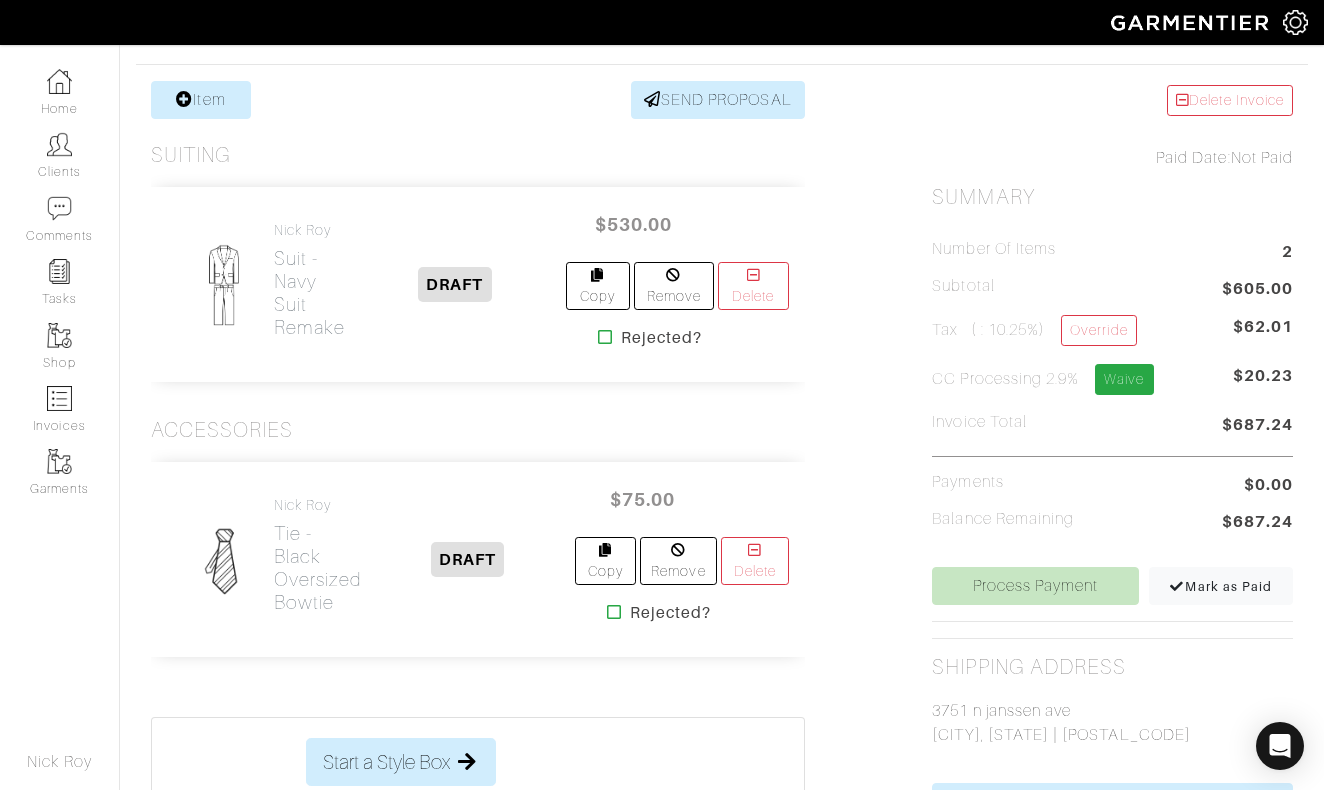 click on "Waive" at bounding box center [1124, 379] 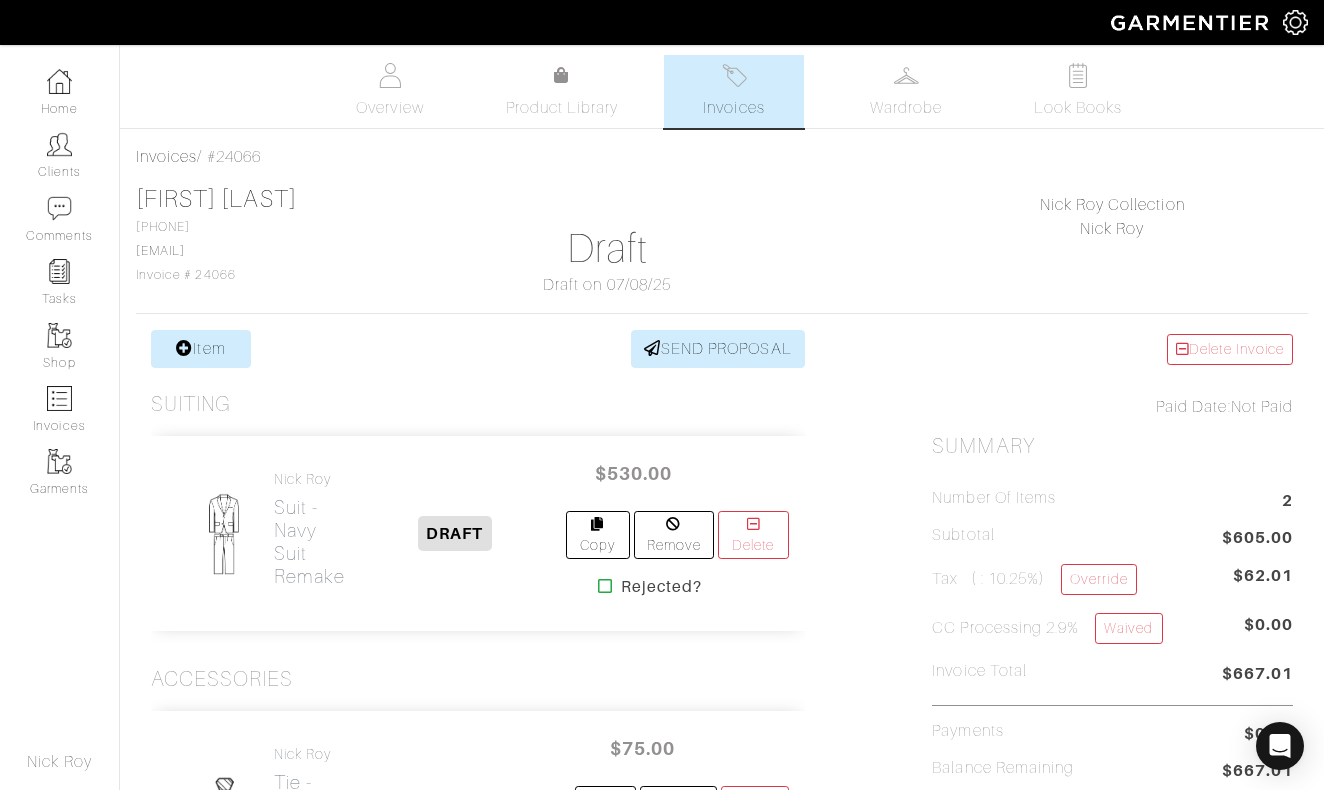 scroll, scrollTop: 0, scrollLeft: 0, axis: both 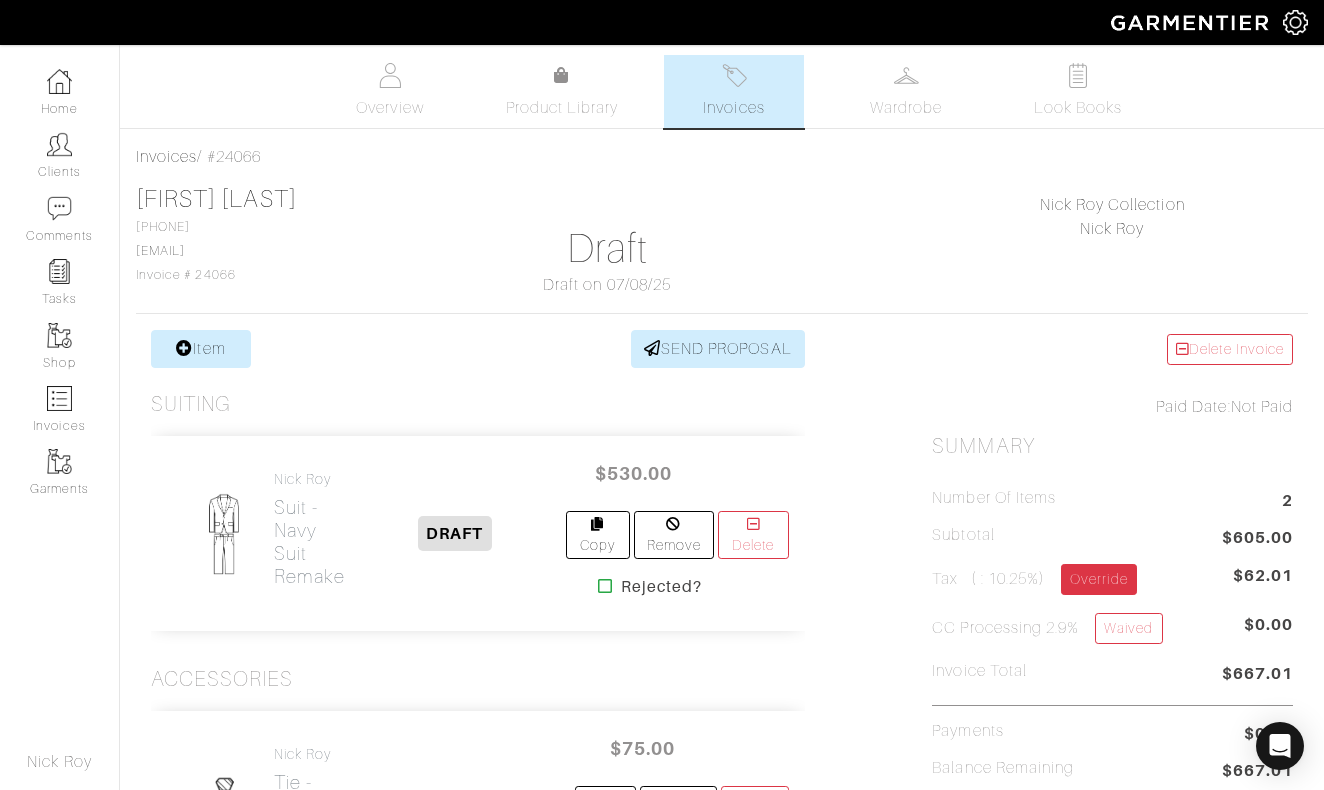 click on "Override" at bounding box center [1098, 579] 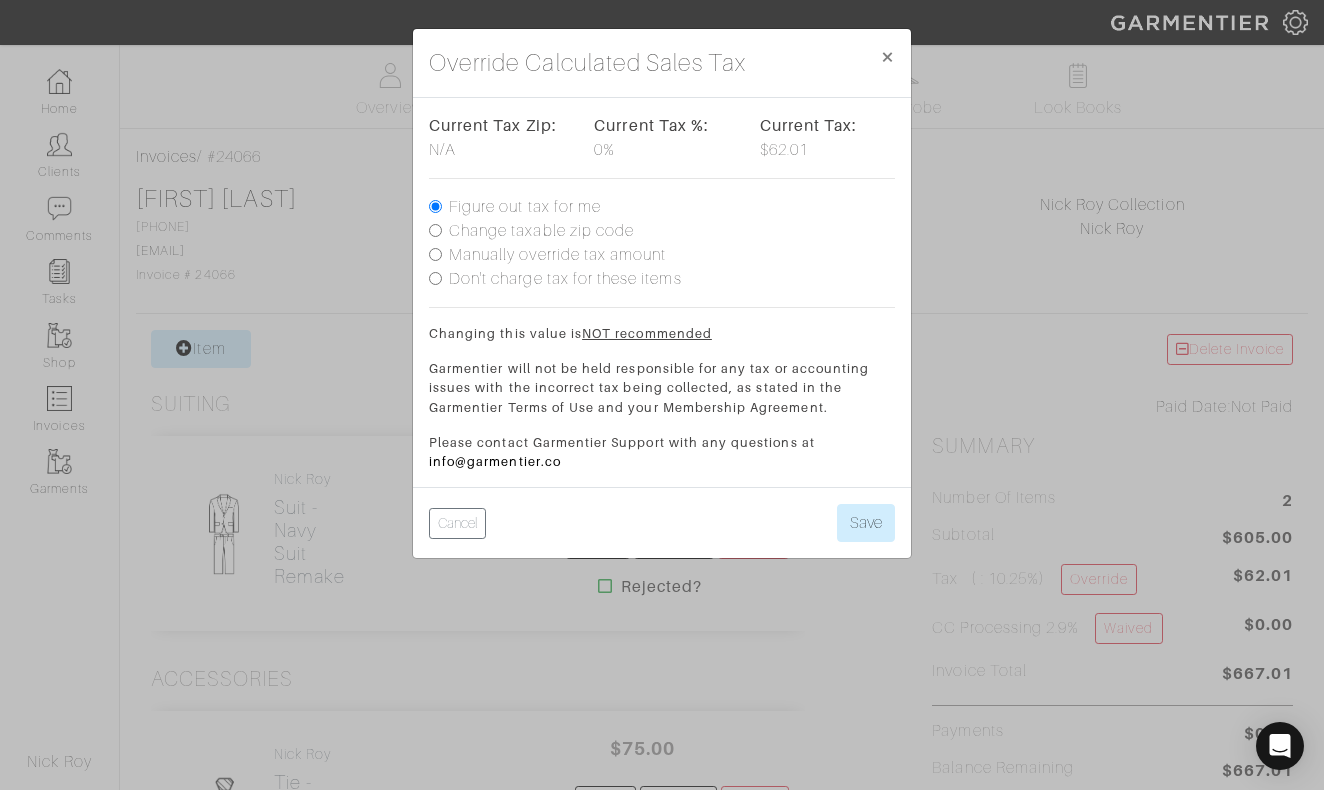 click on "Don't charge tax for these items" at bounding box center [525, 207] 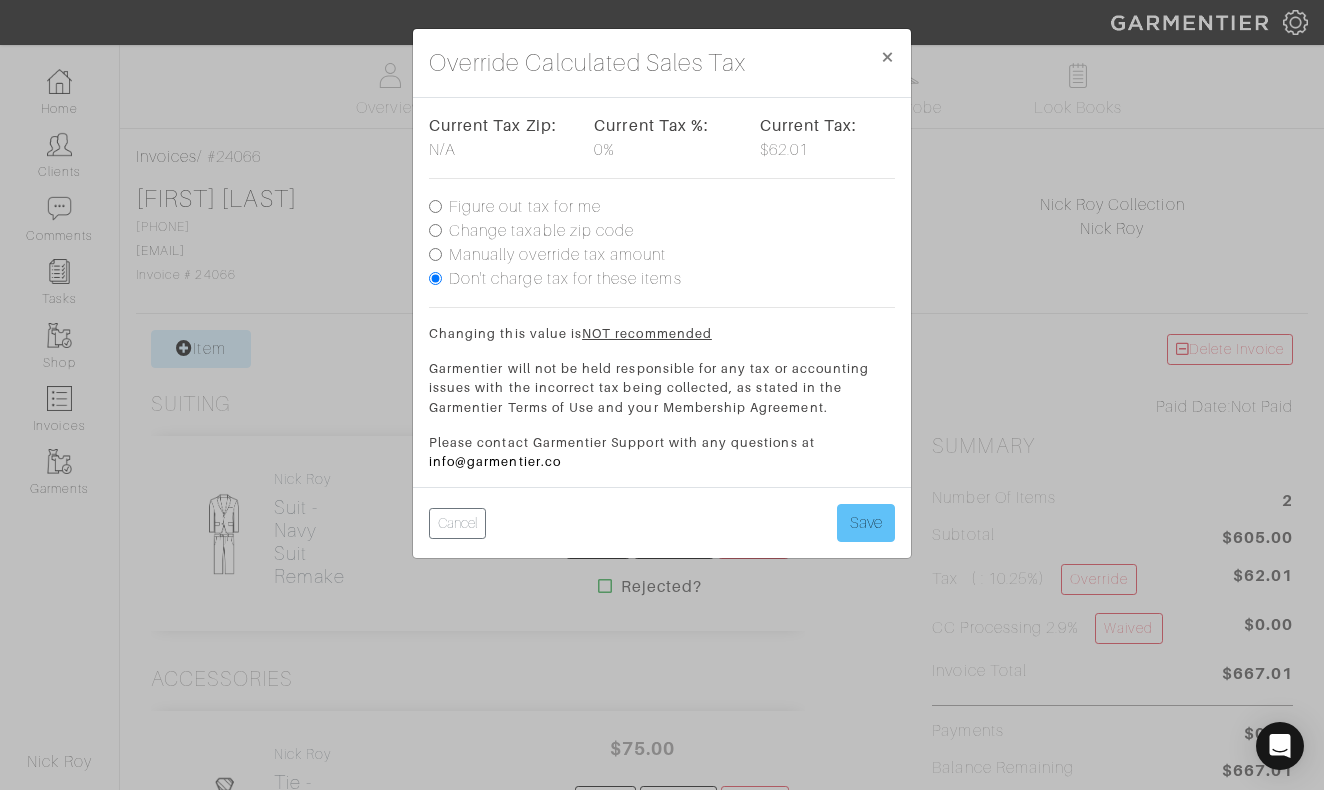 click on "Save" at bounding box center (866, 523) 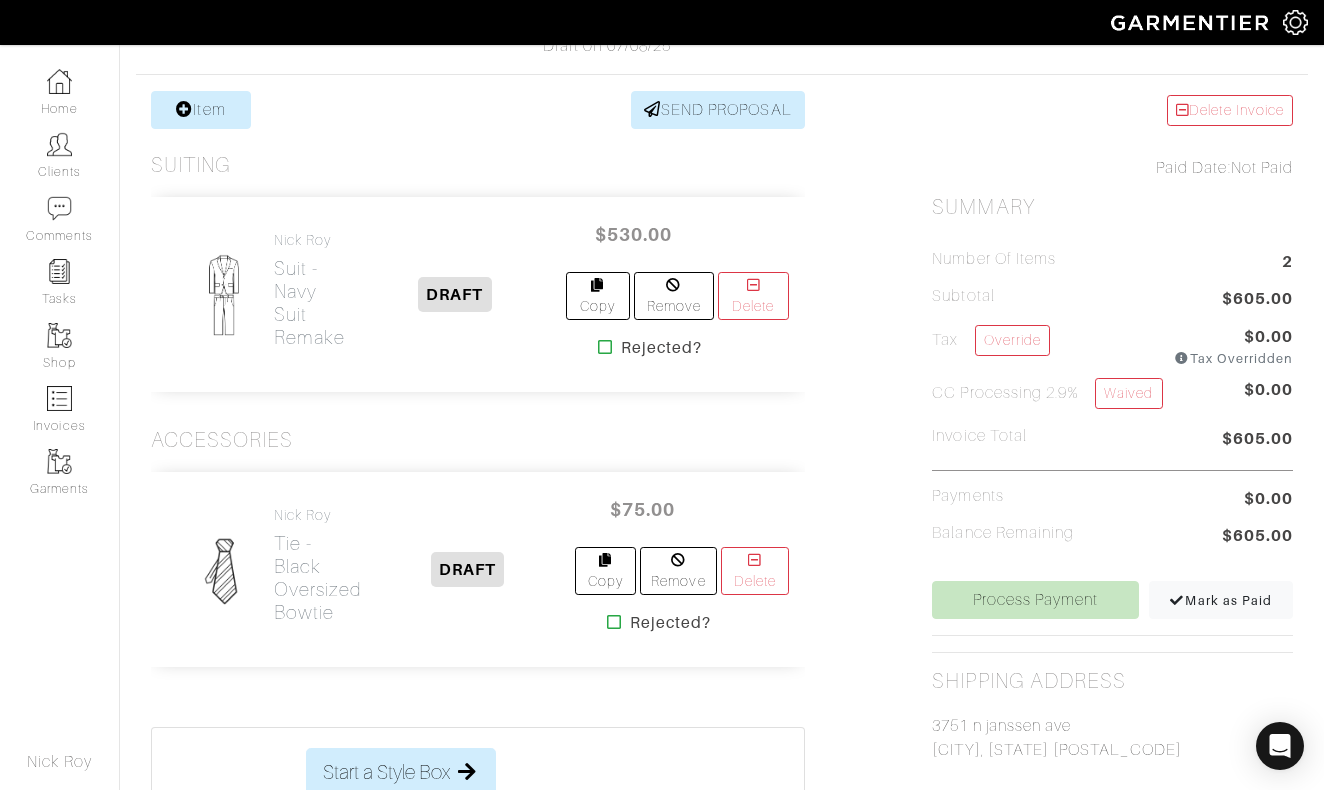 scroll, scrollTop: 236, scrollLeft: 0, axis: vertical 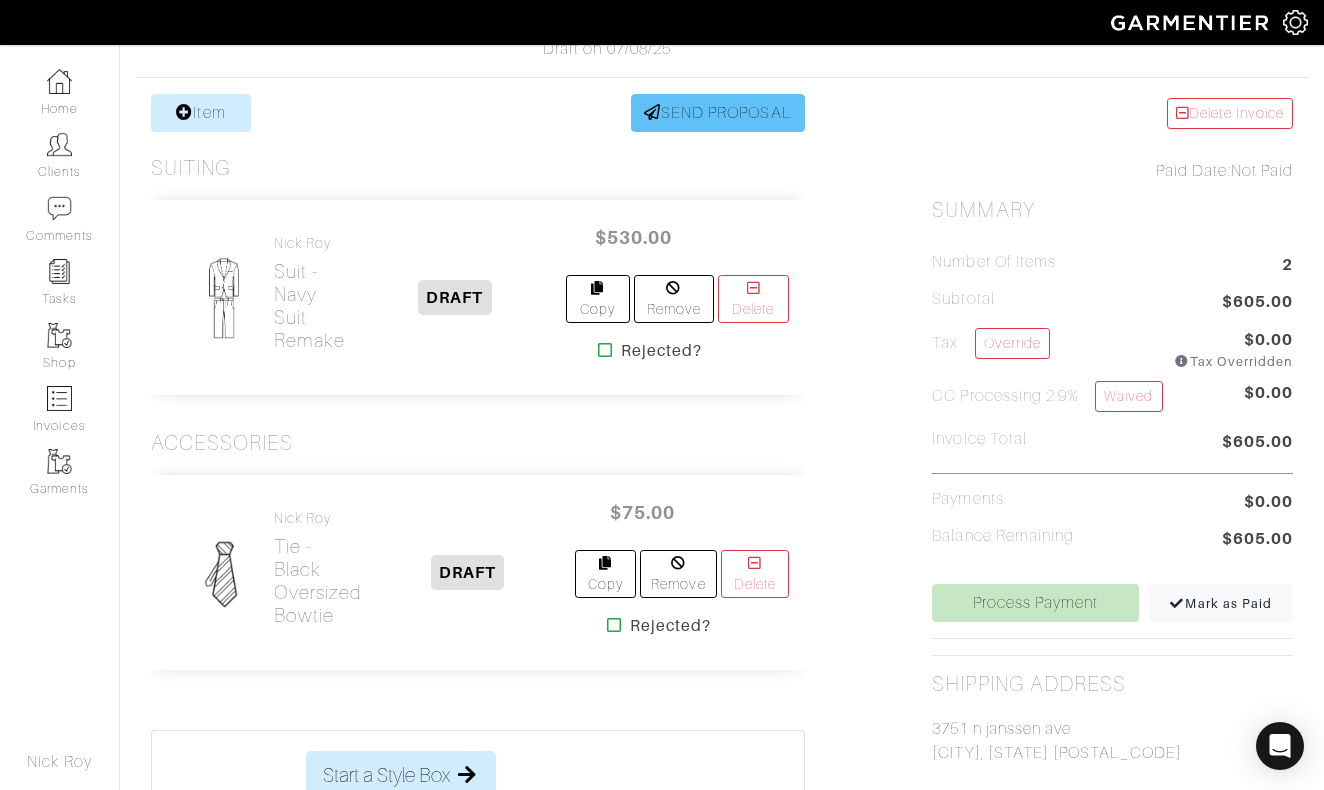 click on "SEND PROPOSAL" at bounding box center (718, 113) 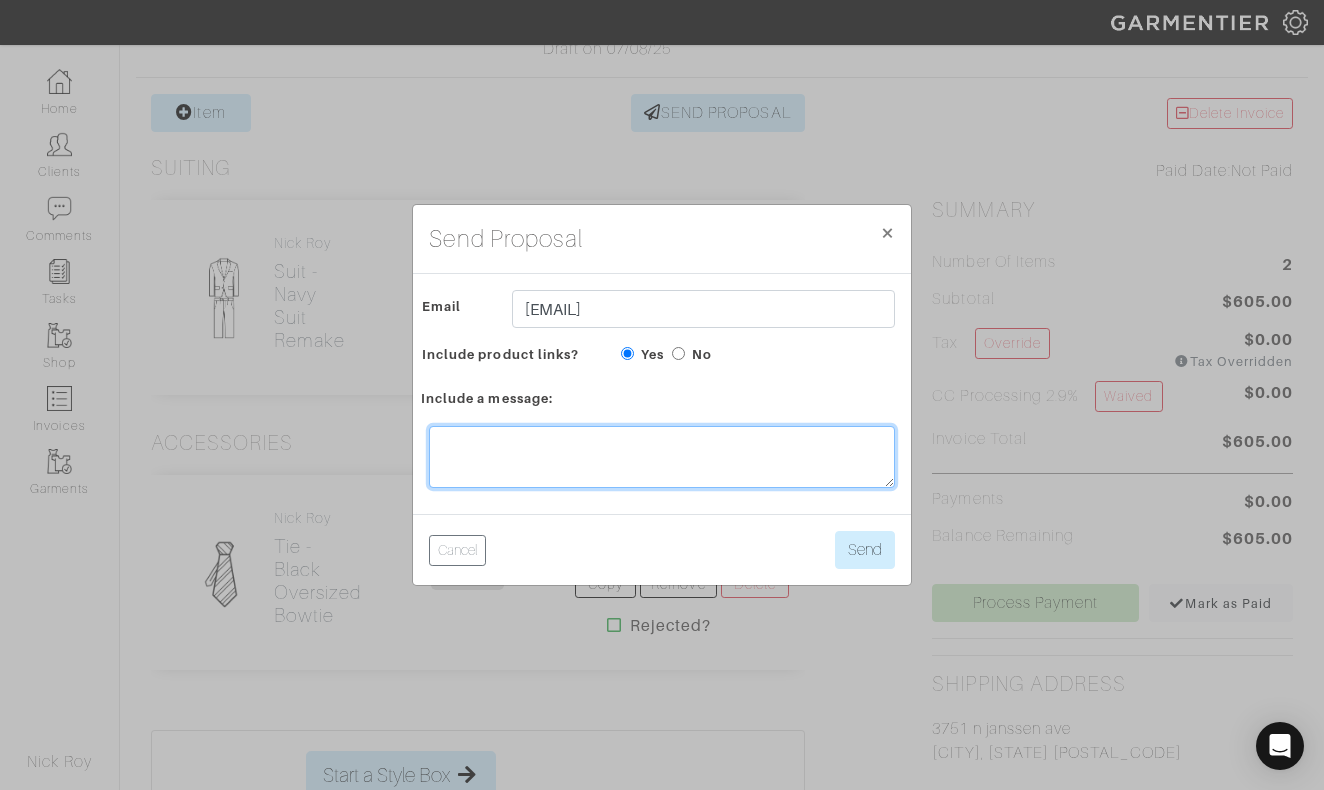 click at bounding box center [662, 457] 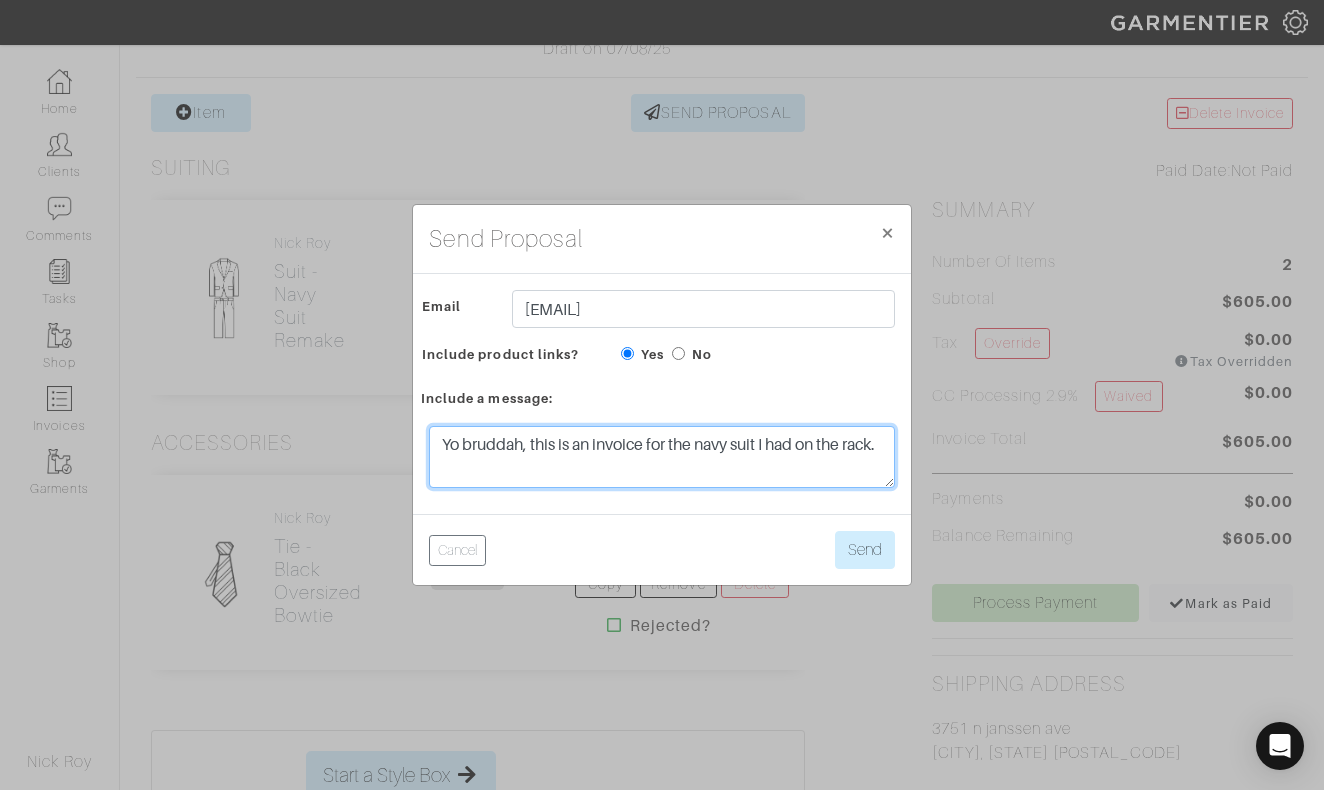 click on "Yo bruddah, this is an invoice for the navy suit I had on the rack." at bounding box center [662, 457] 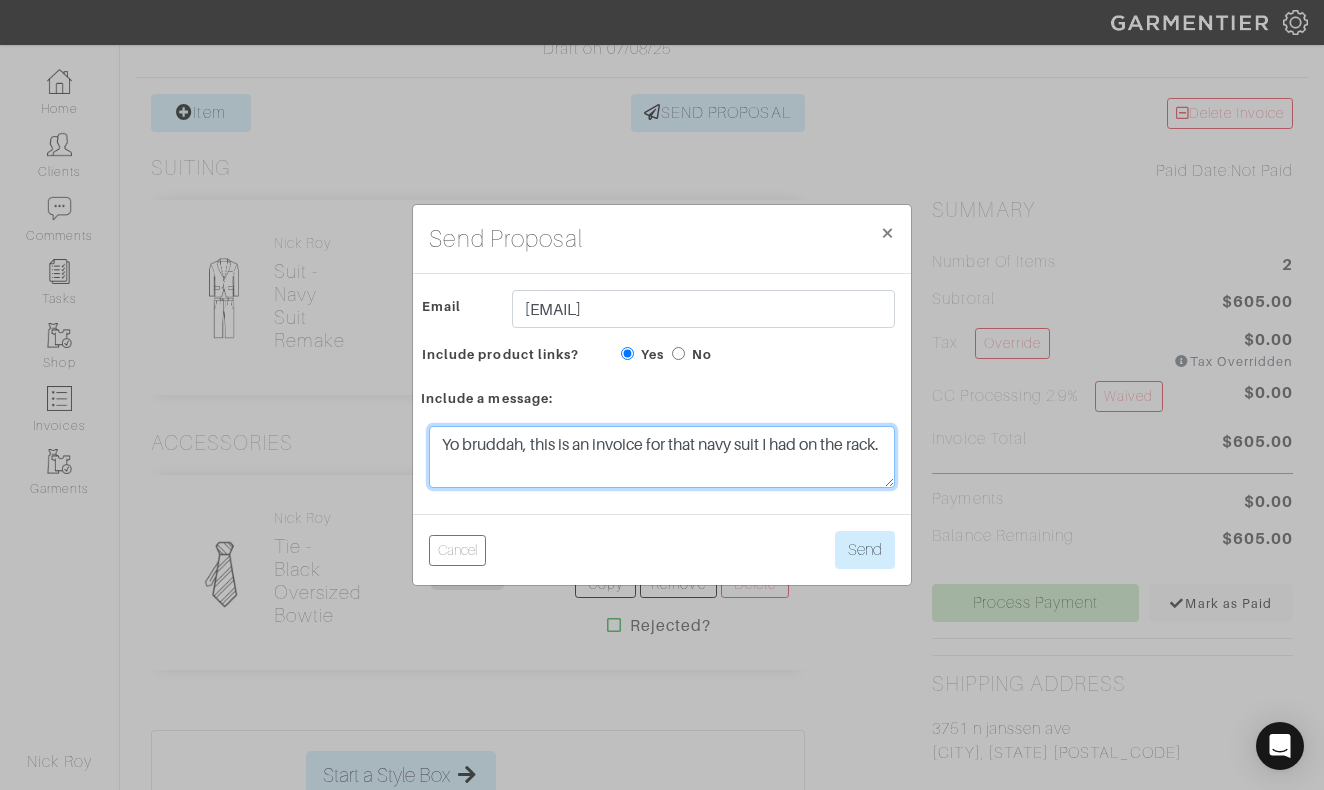 click on "Yo bruddah, this is an invoice for that navy suit I had on the rack." at bounding box center (662, 457) 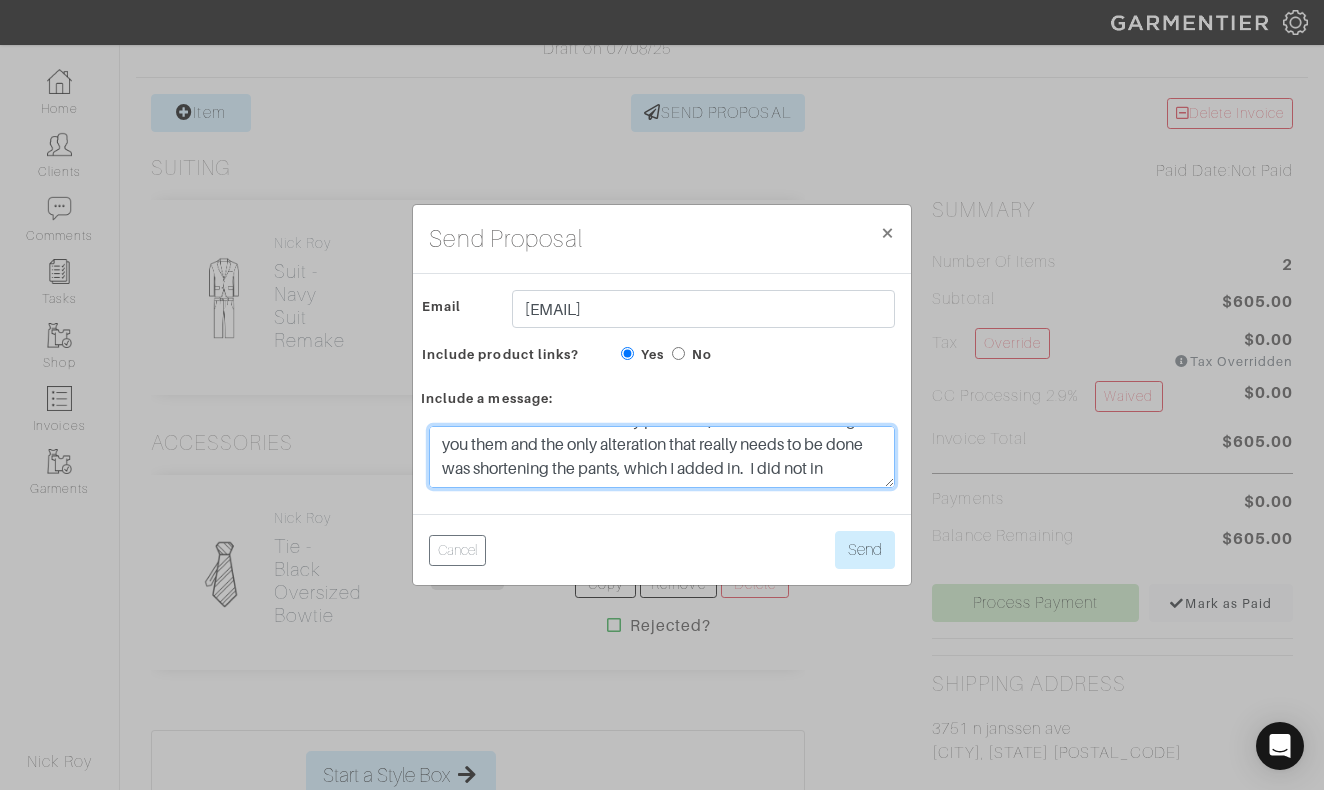 scroll, scrollTop: 63, scrollLeft: 0, axis: vertical 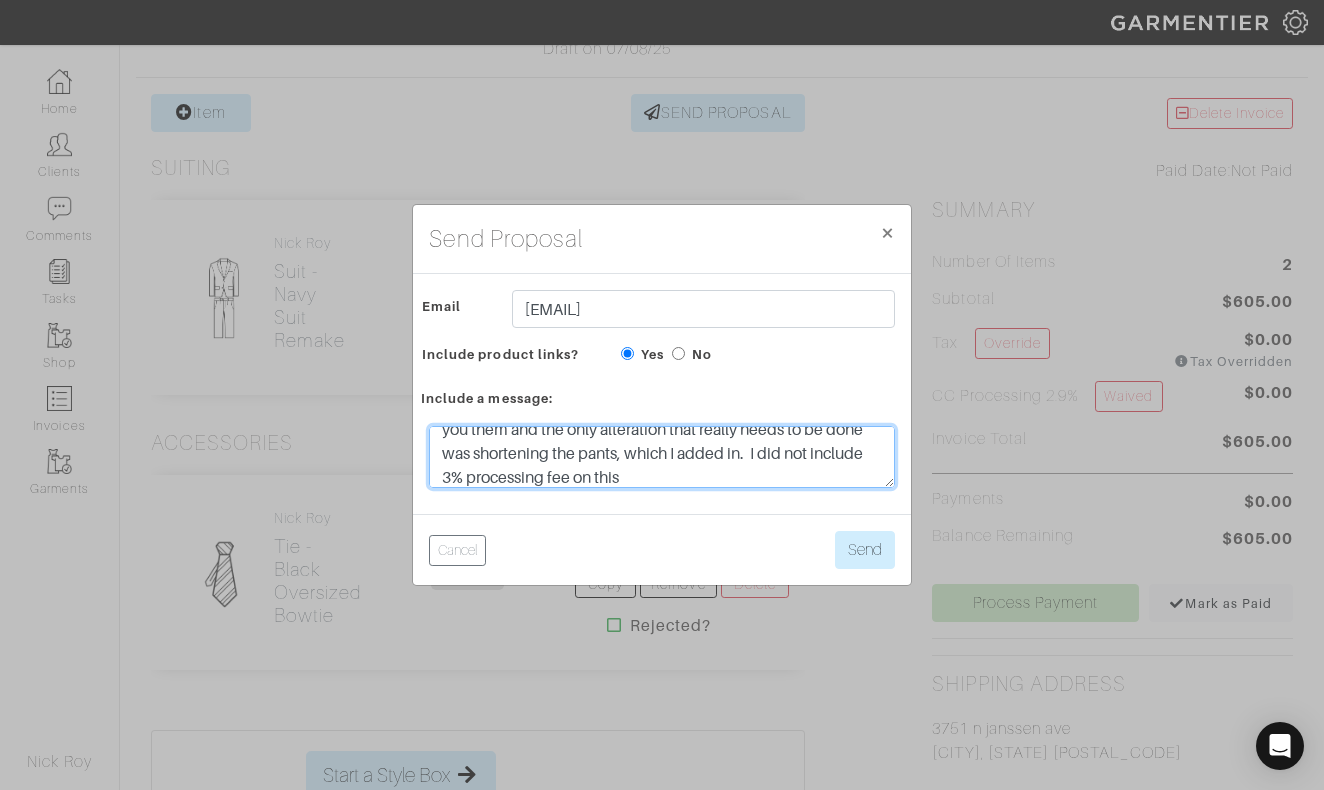click on "Yo bruddah, this is an invoice for that navy suit I had on the rack.  Since the taxes were already paid on it, I don't have to charge you them and the only alteration that really needs to be done was shortening the pants, which I added in.  I did not include 3% processing fee on this" at bounding box center [662, 457] 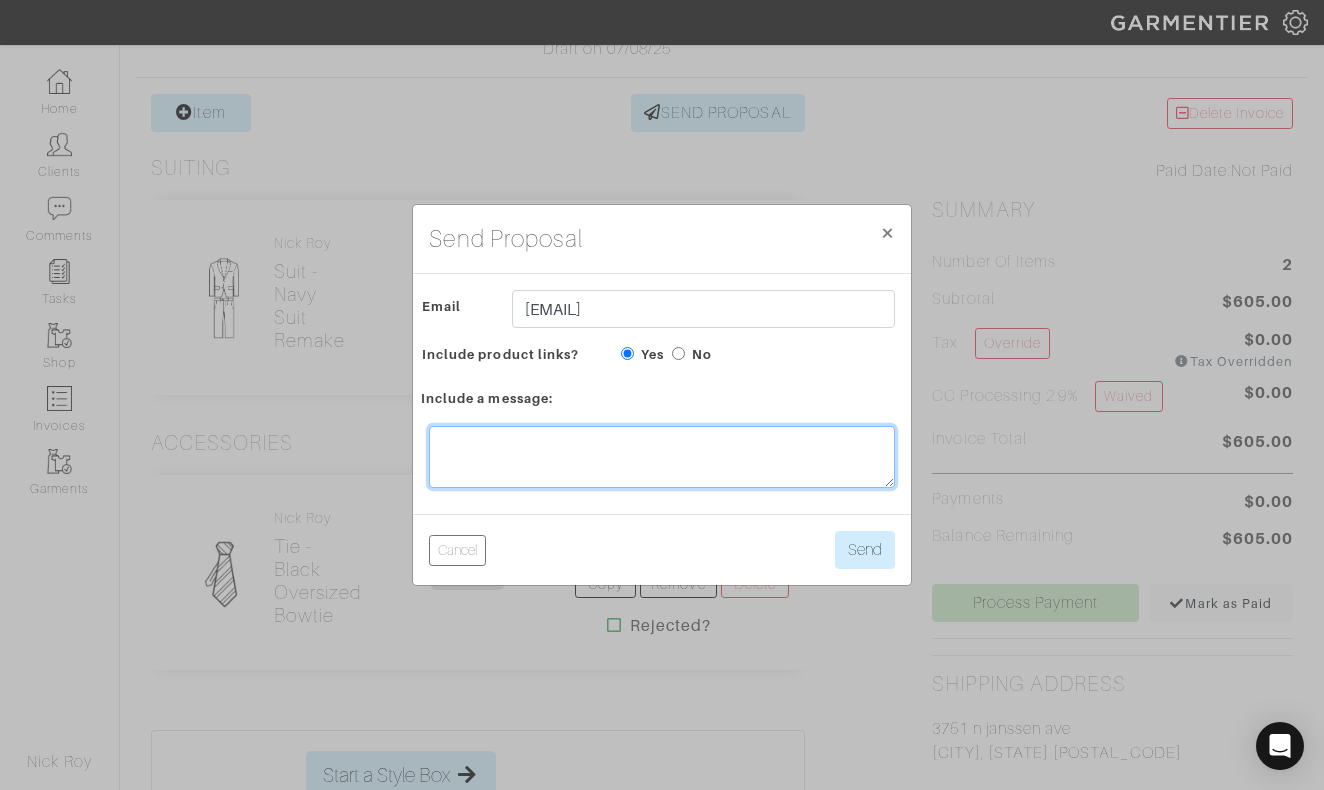 scroll, scrollTop: 0, scrollLeft: 0, axis: both 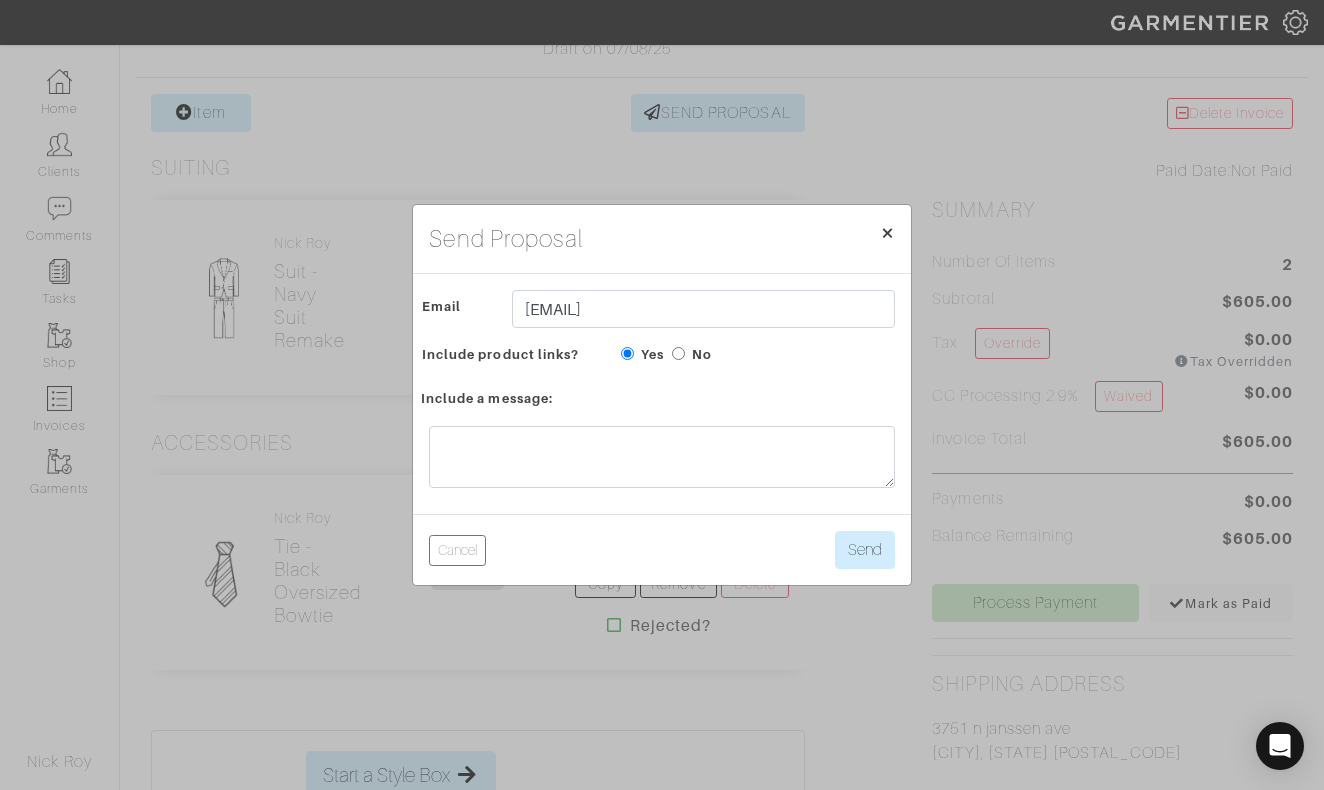 click on "× Close" at bounding box center (887, 233) 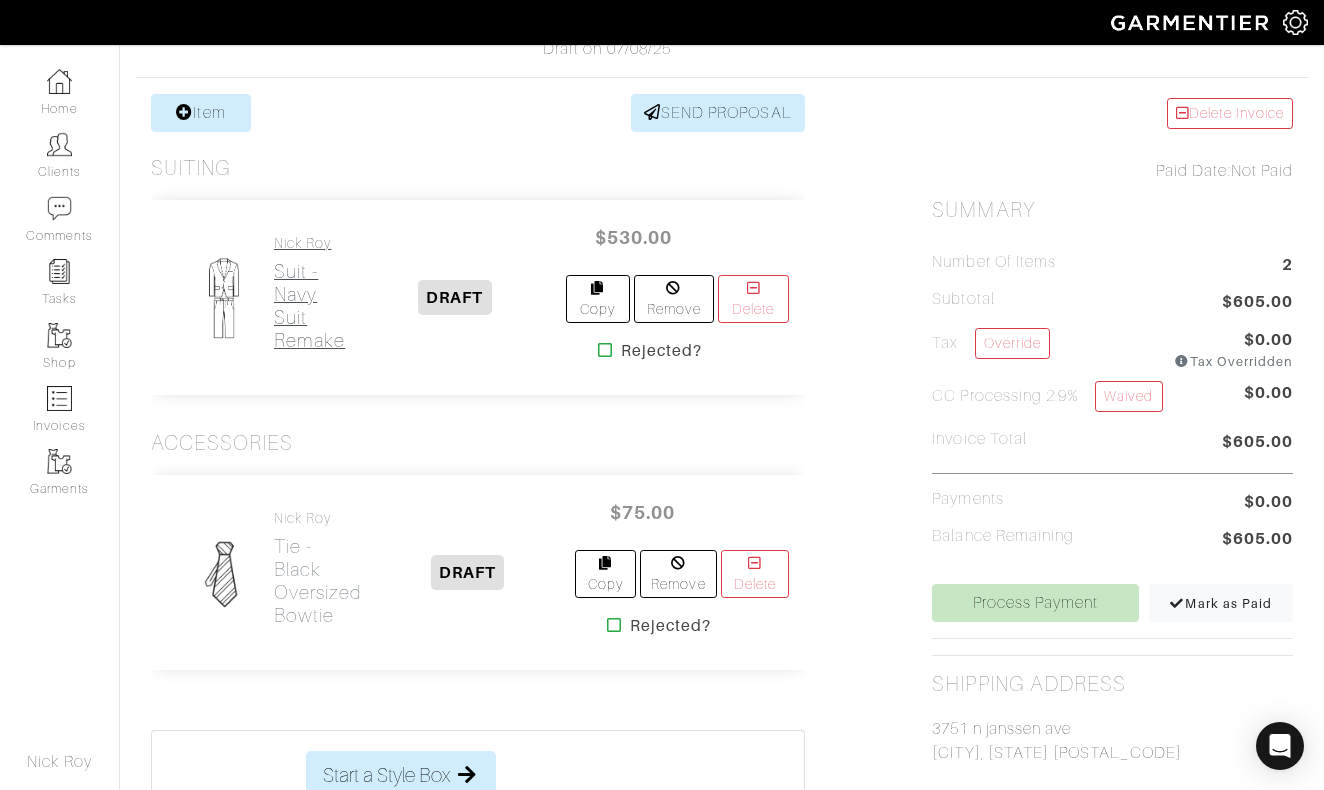 click on "Suit -
Navy Suit Remake" at bounding box center [309, 306] 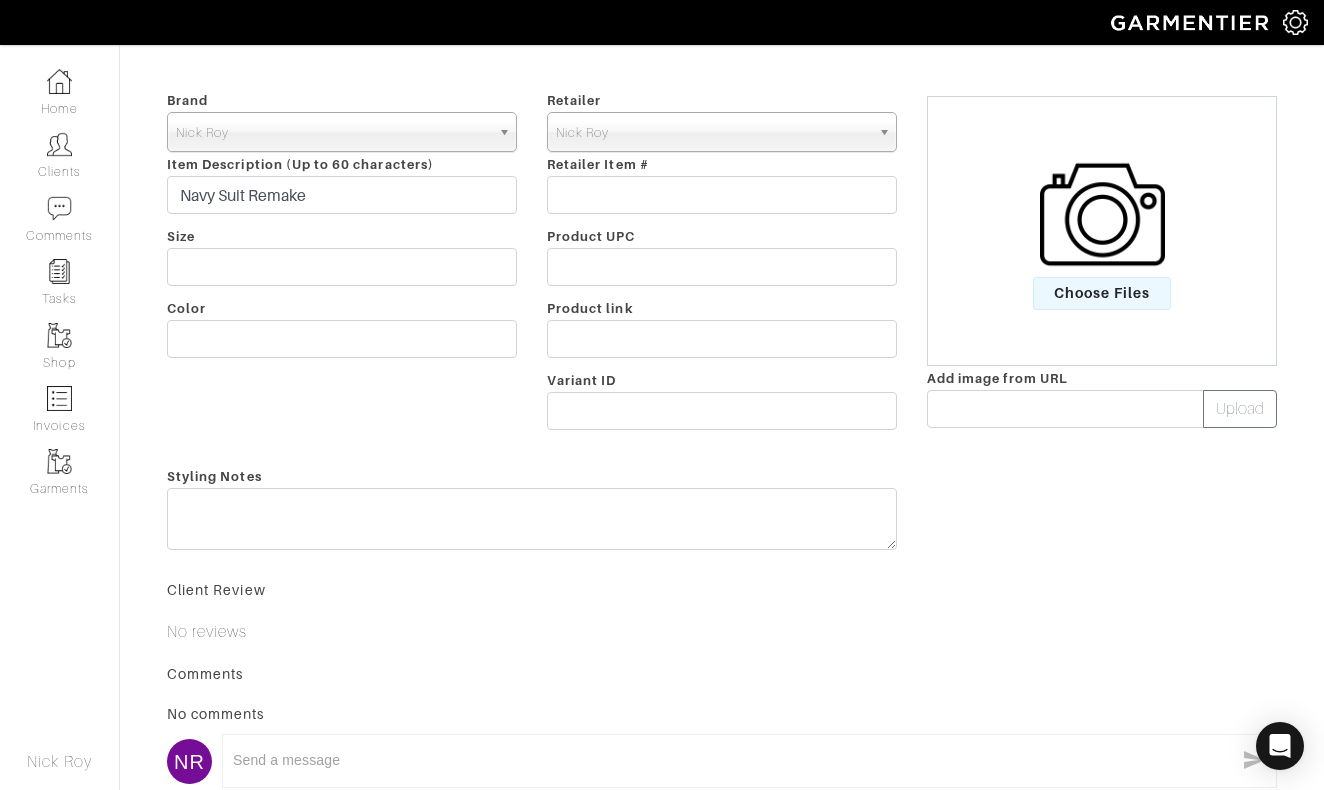 scroll, scrollTop: 0, scrollLeft: 0, axis: both 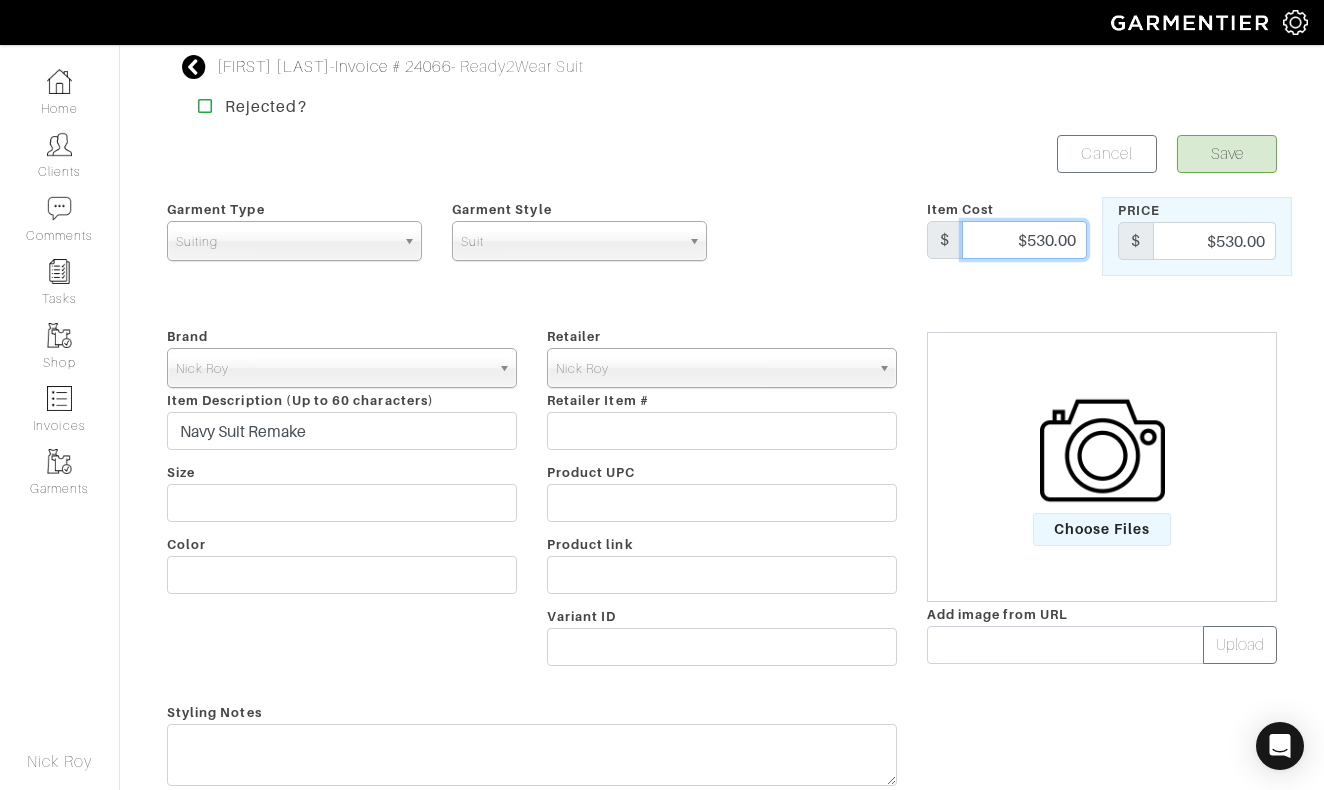 click on "$530.00" at bounding box center [1024, 240] 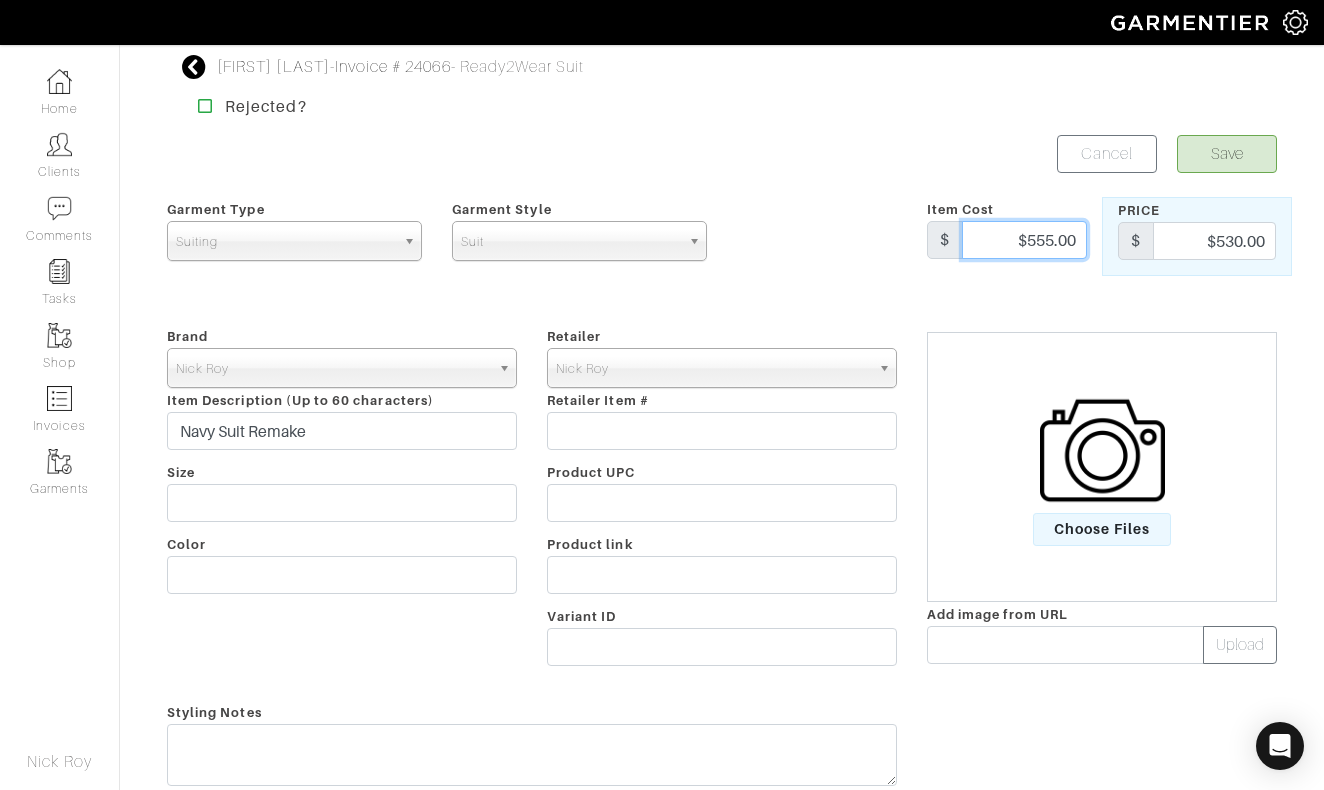 type on "$555.00" 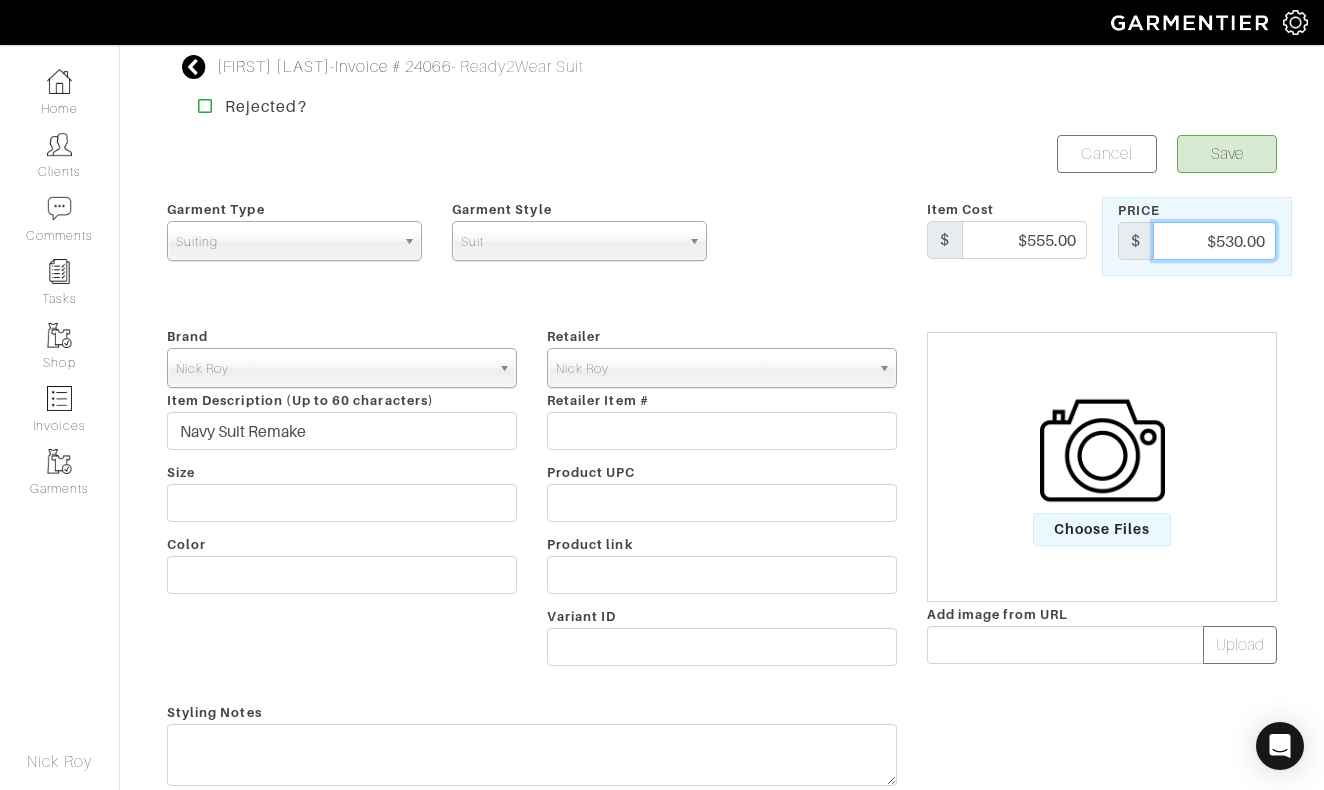 click on "$530.00" at bounding box center [1214, 241] 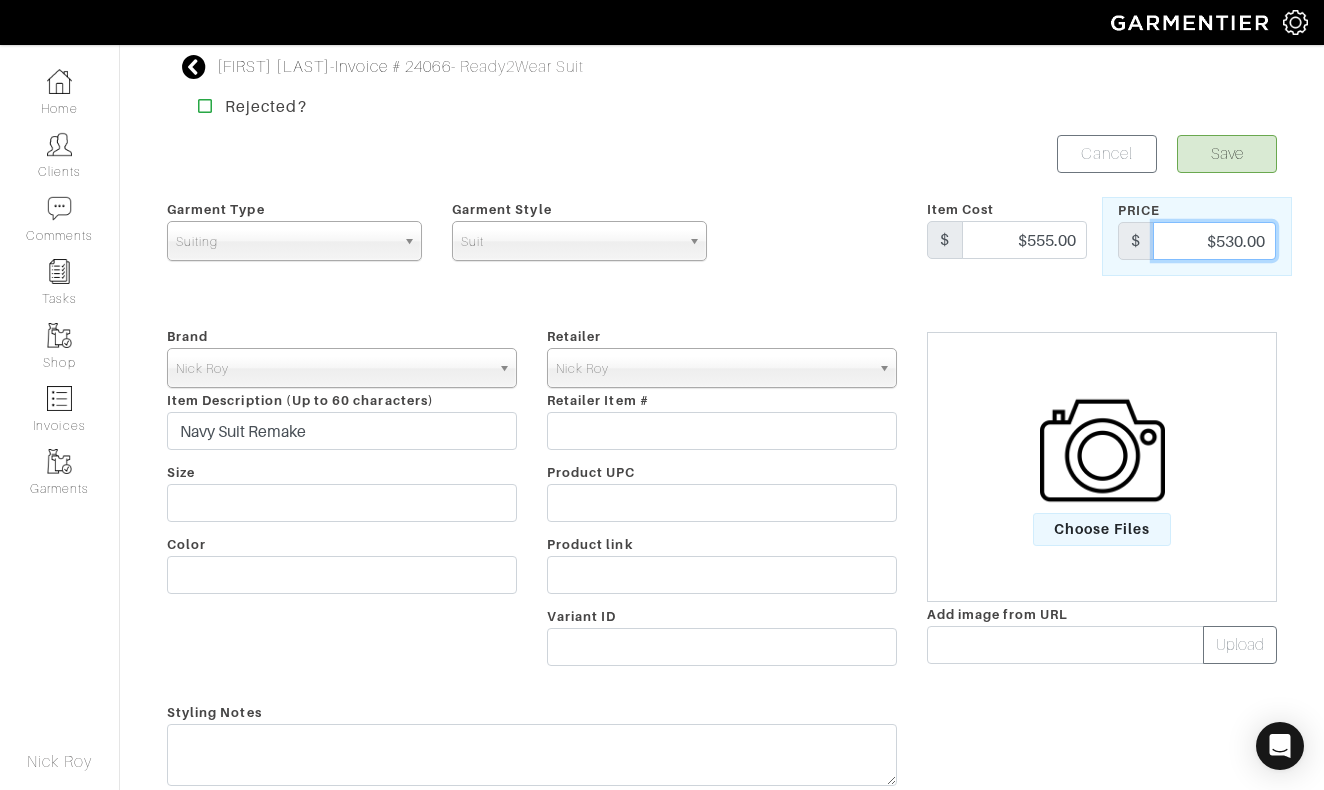 click on "$530.00" at bounding box center [1214, 241] 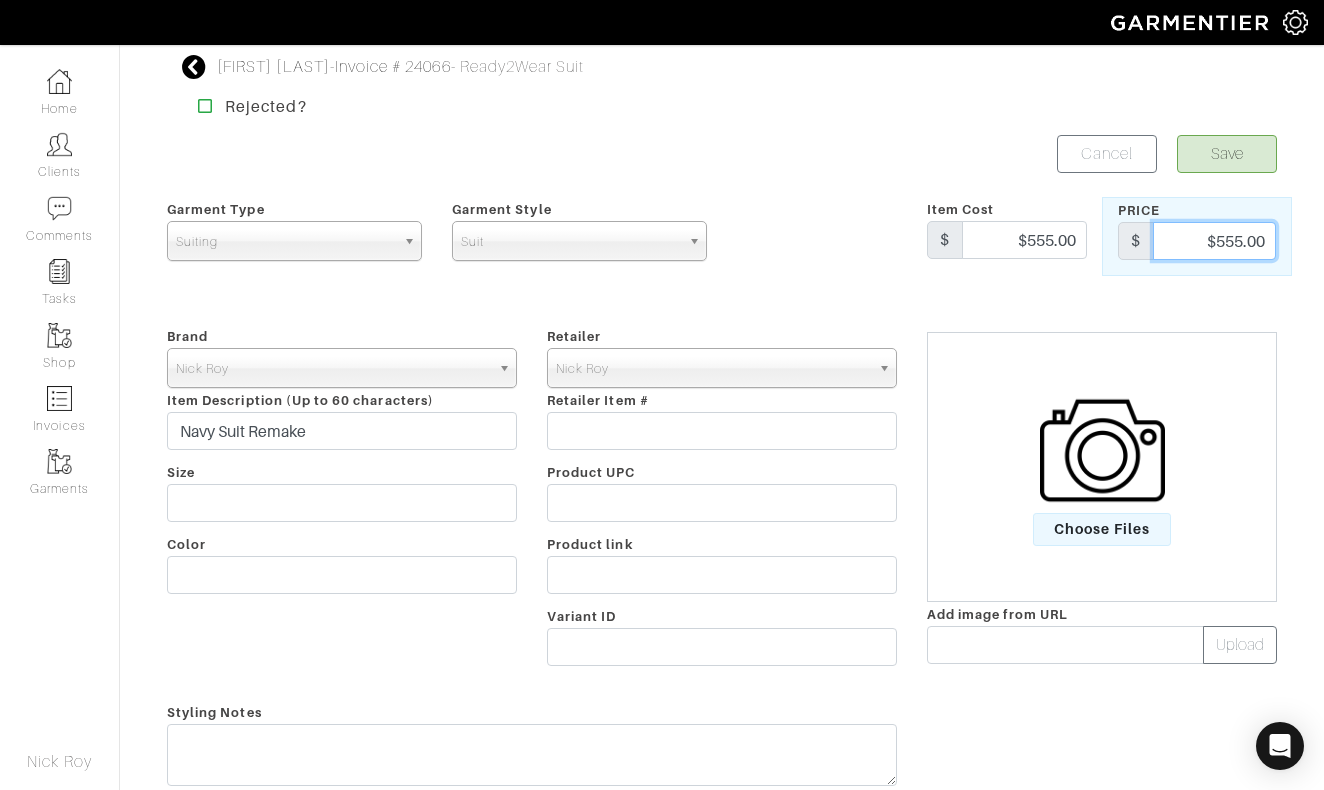 type on "$555.00" 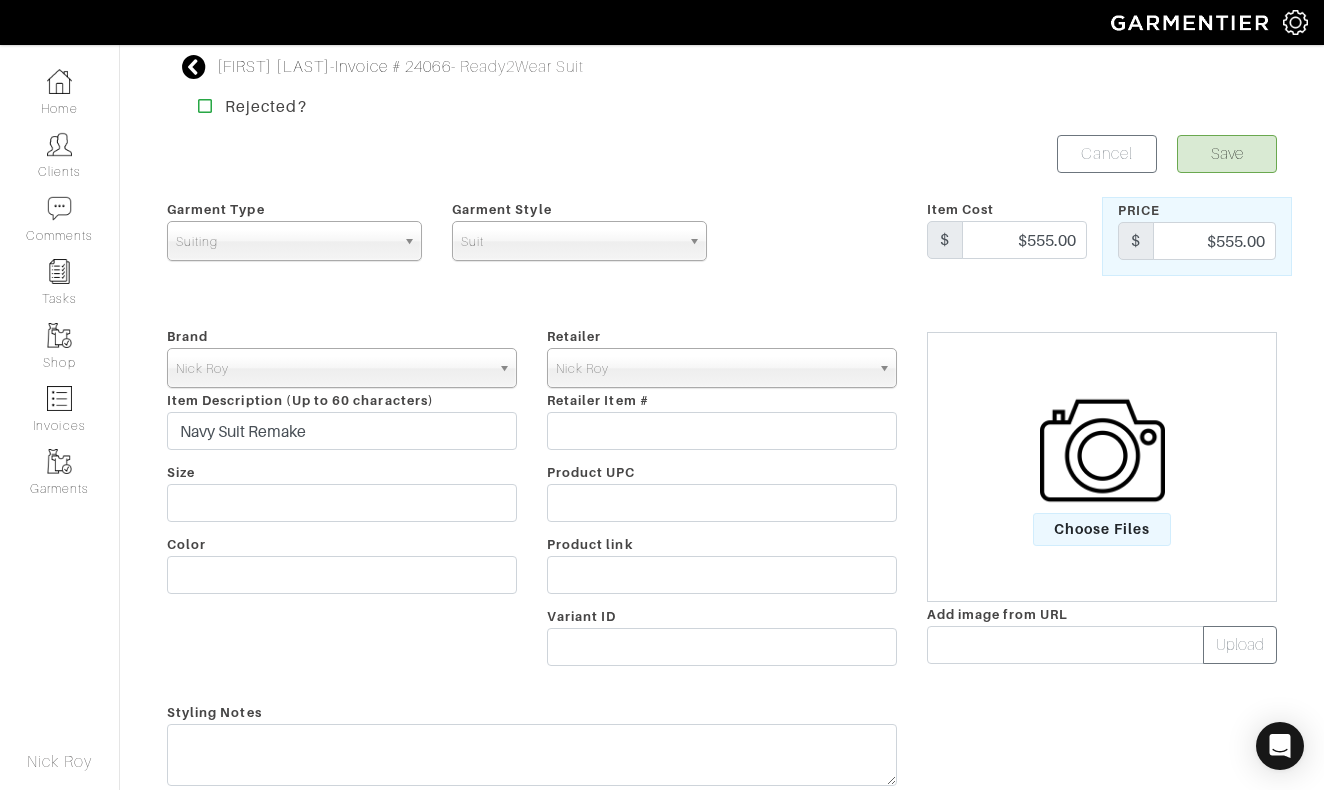 click on "Save" at bounding box center [1227, 154] 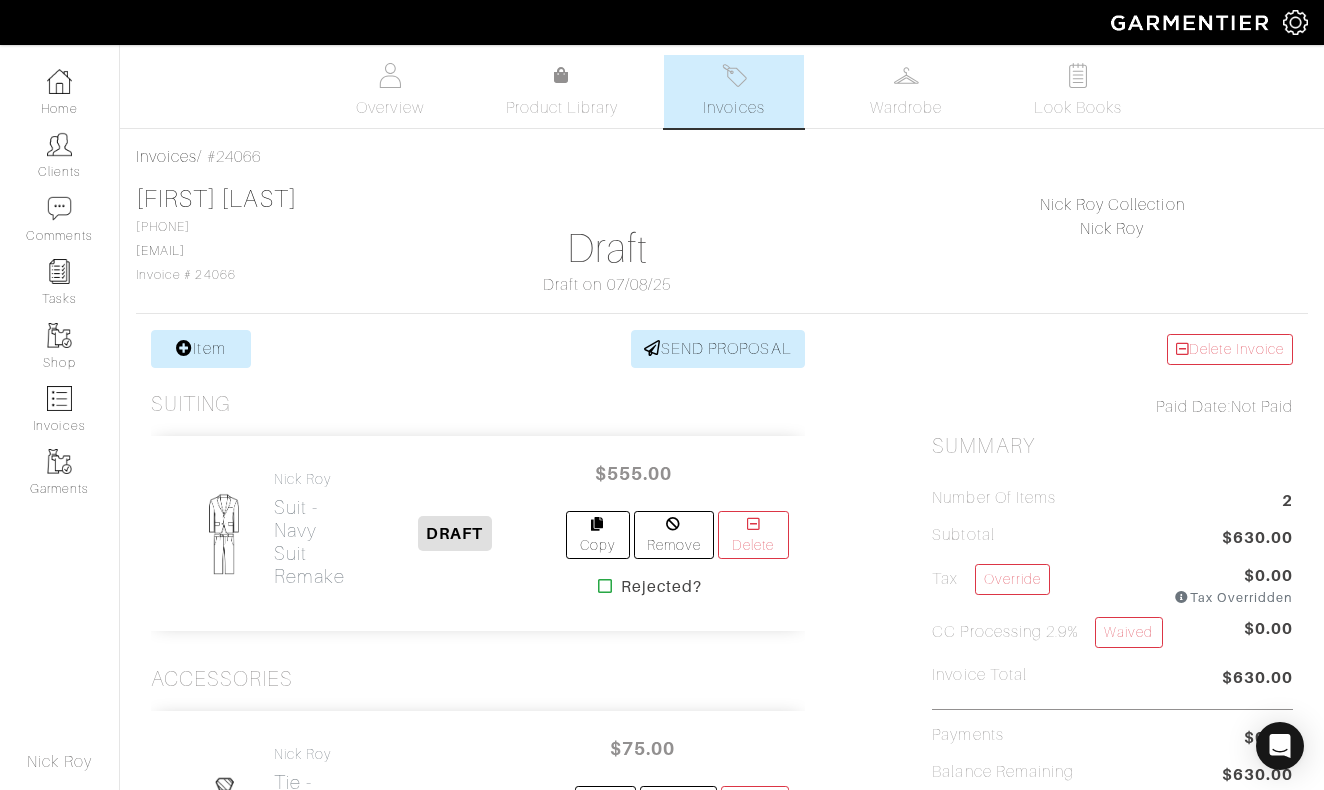 scroll, scrollTop: 0, scrollLeft: 0, axis: both 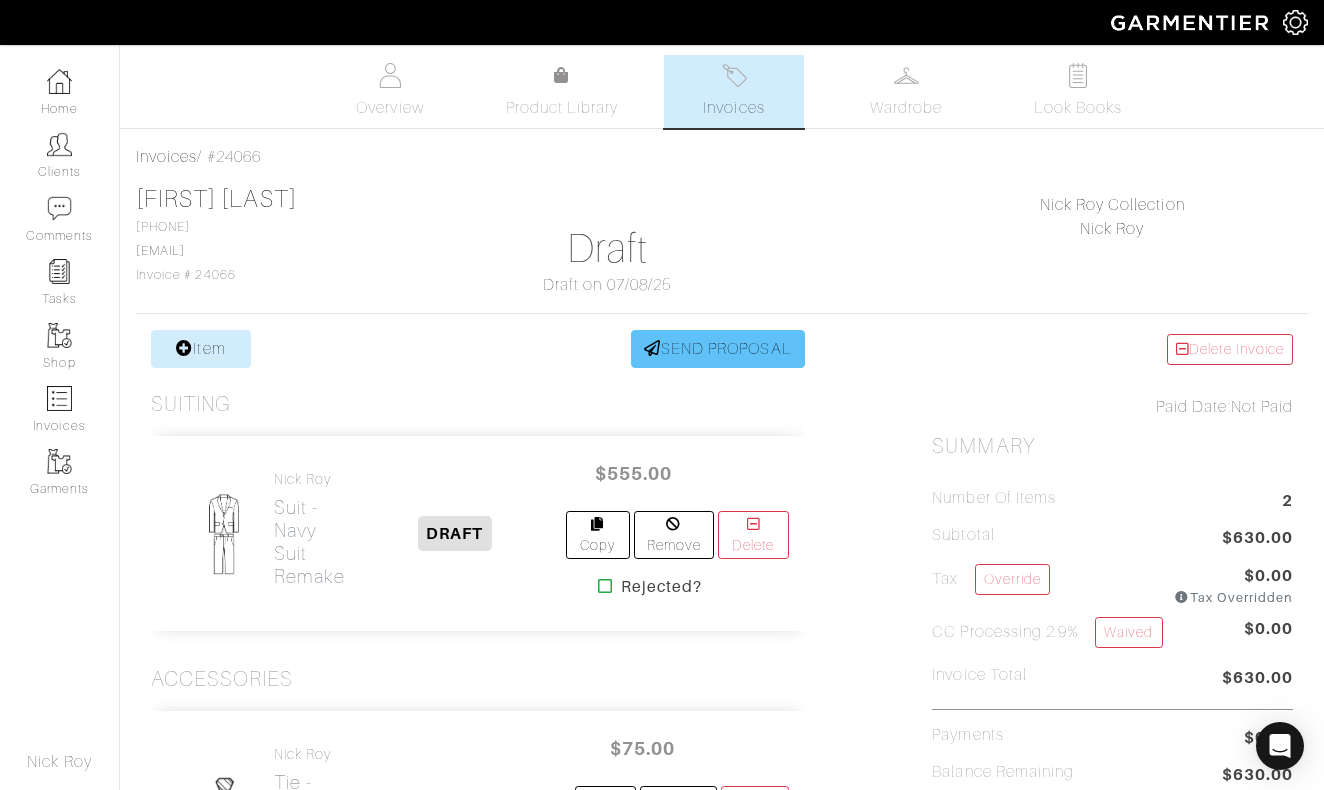 click on "SEND PROPOSAL" at bounding box center [718, 349] 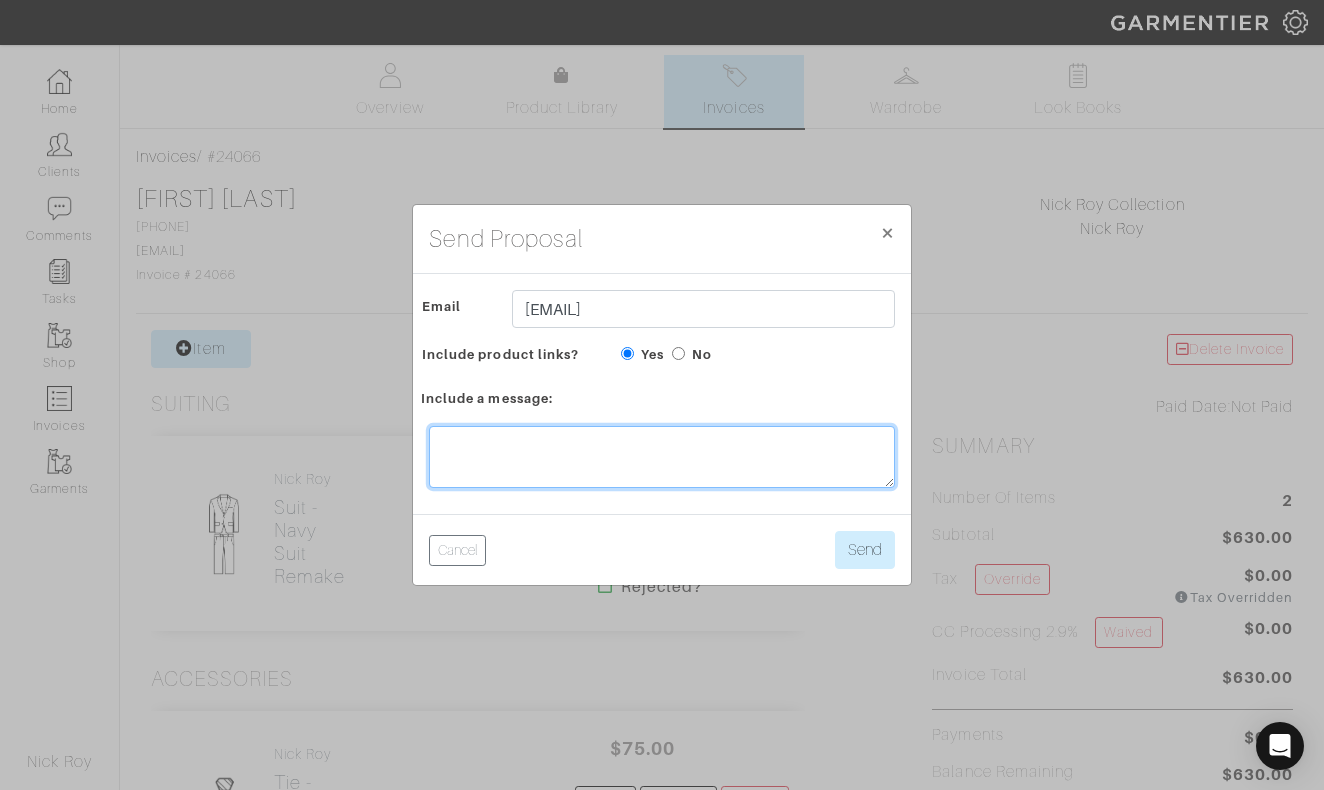 click at bounding box center [662, 457] 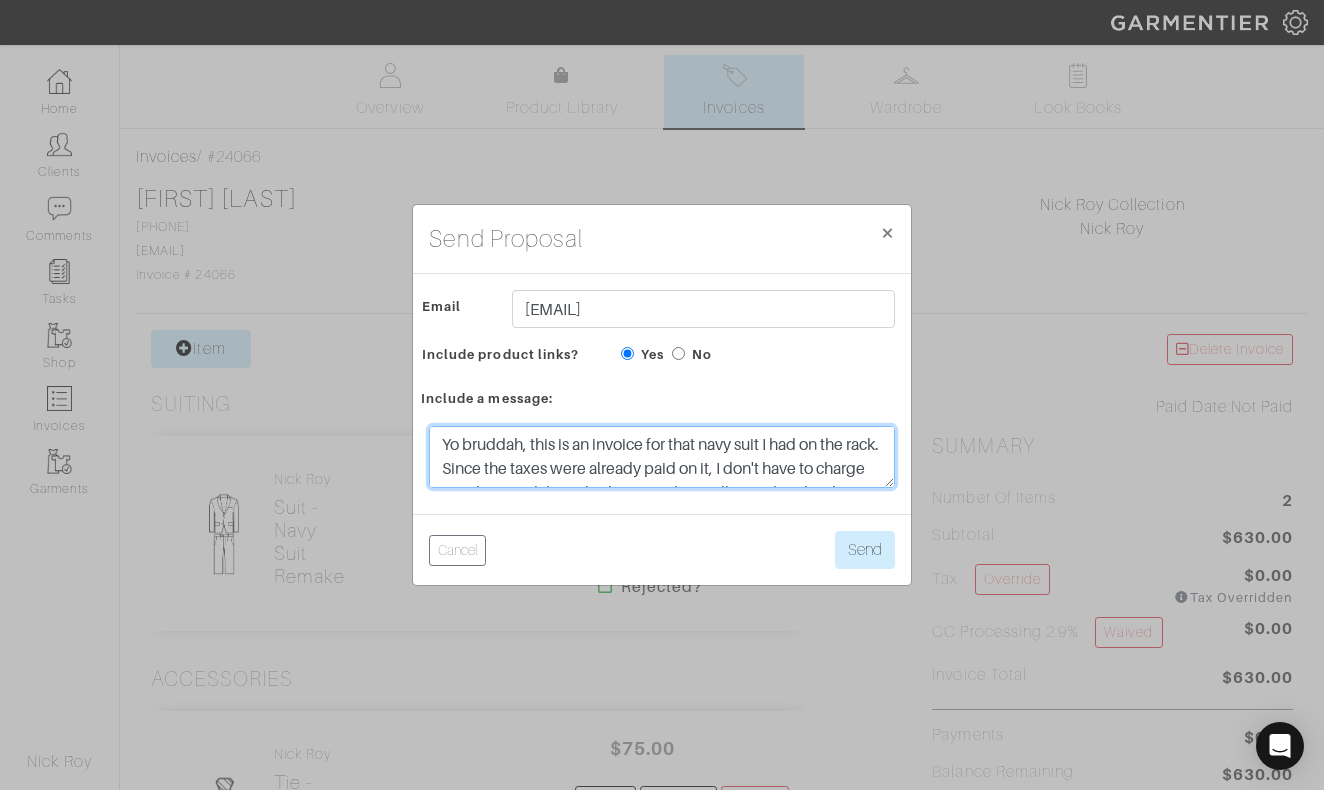 scroll, scrollTop: 72, scrollLeft: 0, axis: vertical 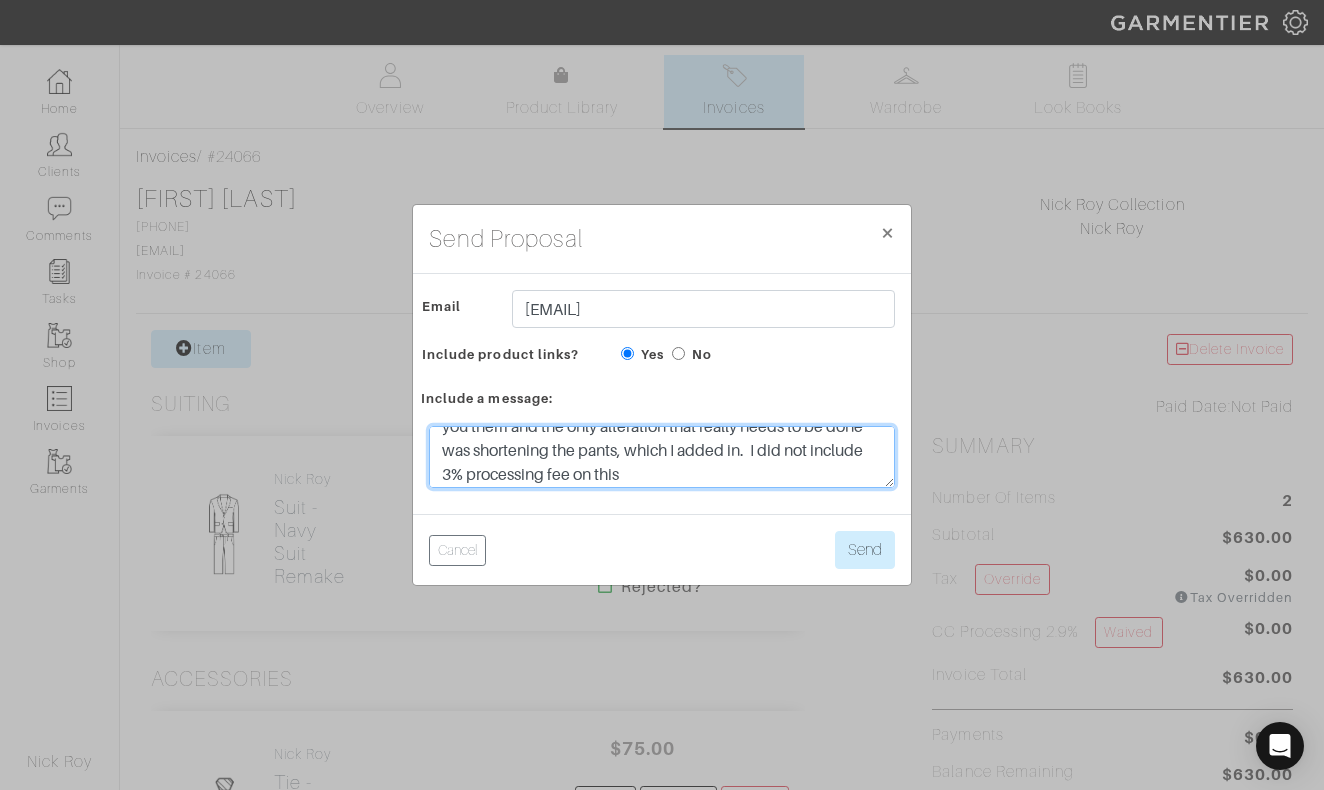 drag, startPoint x: 738, startPoint y: 479, endPoint x: 827, endPoint y: 452, distance: 93.00538 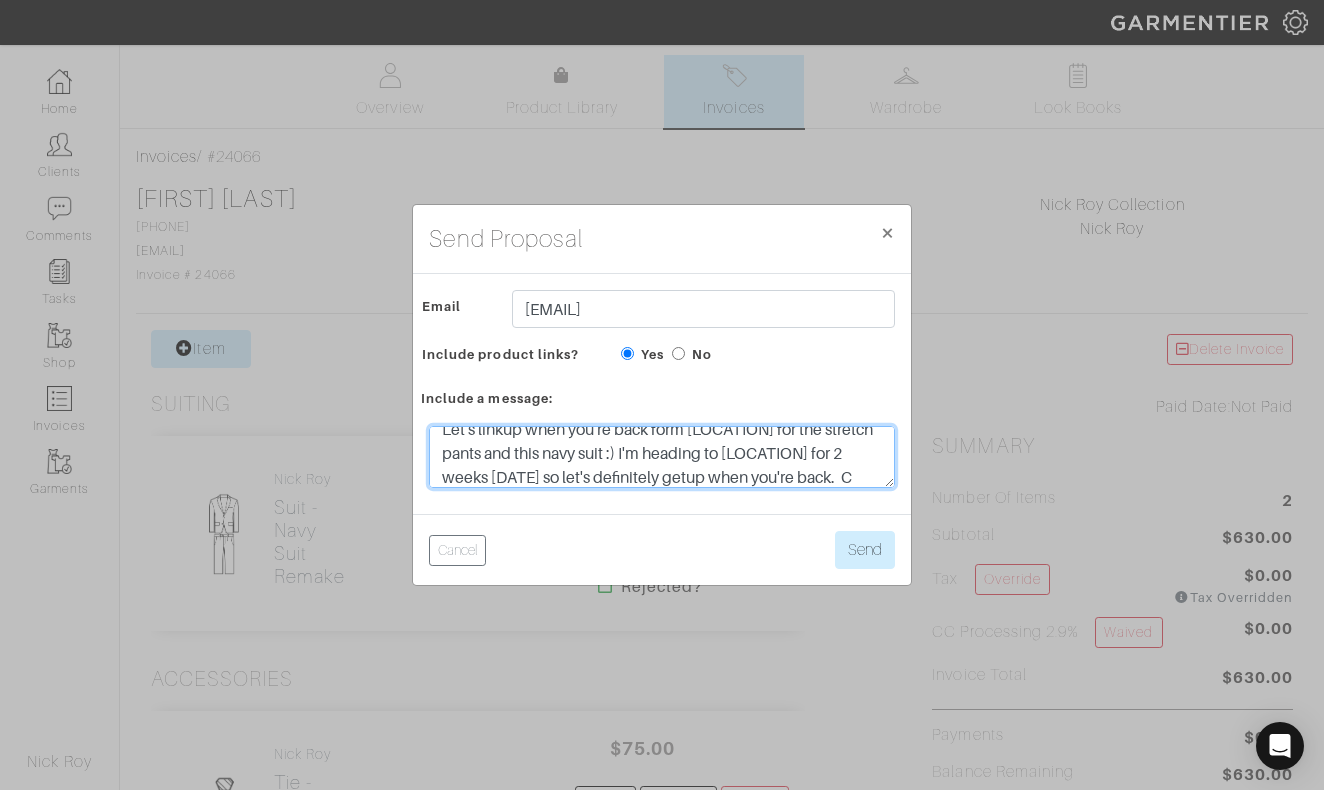scroll, scrollTop: 144, scrollLeft: 0, axis: vertical 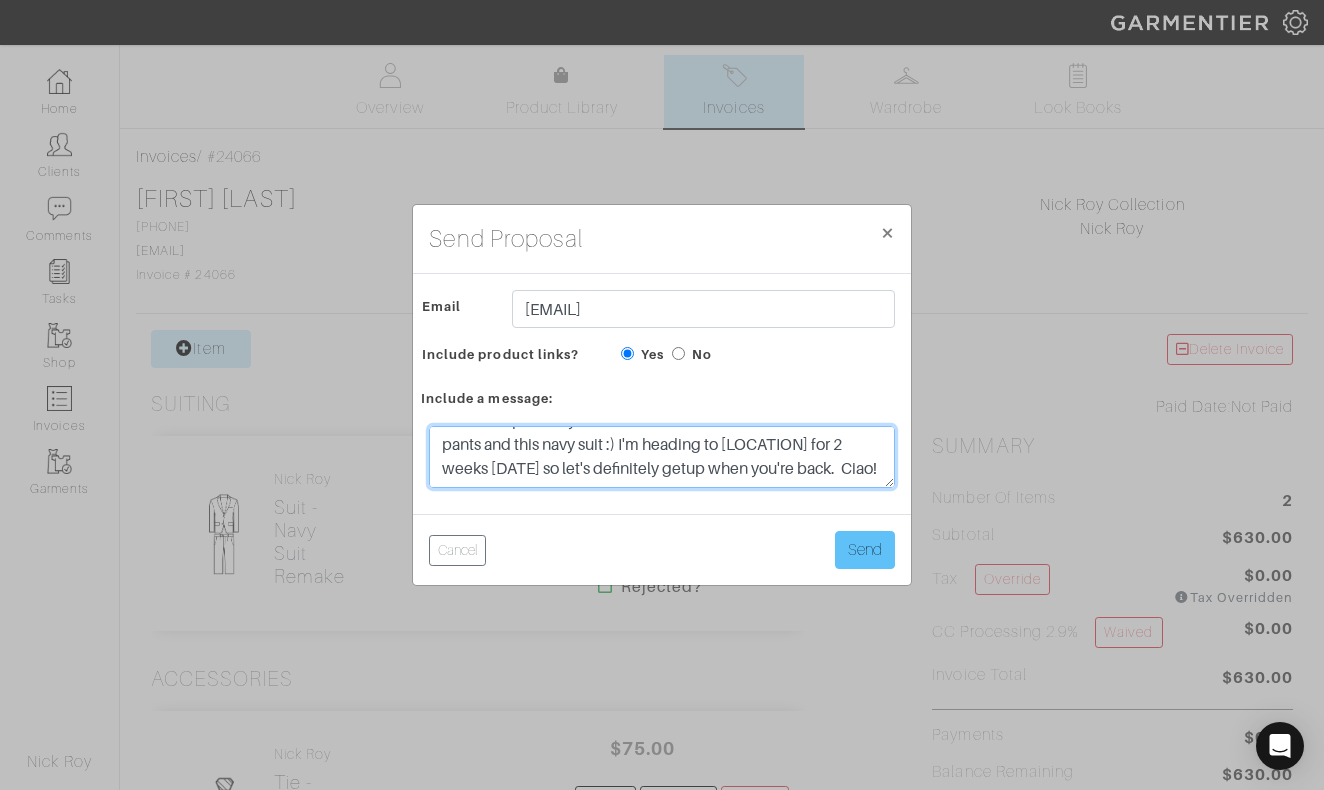 type on "Yo bruddah, this is an invoice for that navy suit I had on the rack.  Since the taxes were already paid on it, I don't have to charge you them and the only alteration that really needs to be done was shortening the pants, which I added in on this invoice.   Let's linkup when you're back form Europe for the stretch pants and this navy suit :) I'm heading to Peru for 2 weeks August 1st so let's definitely getup when you're back.  Ciao!" 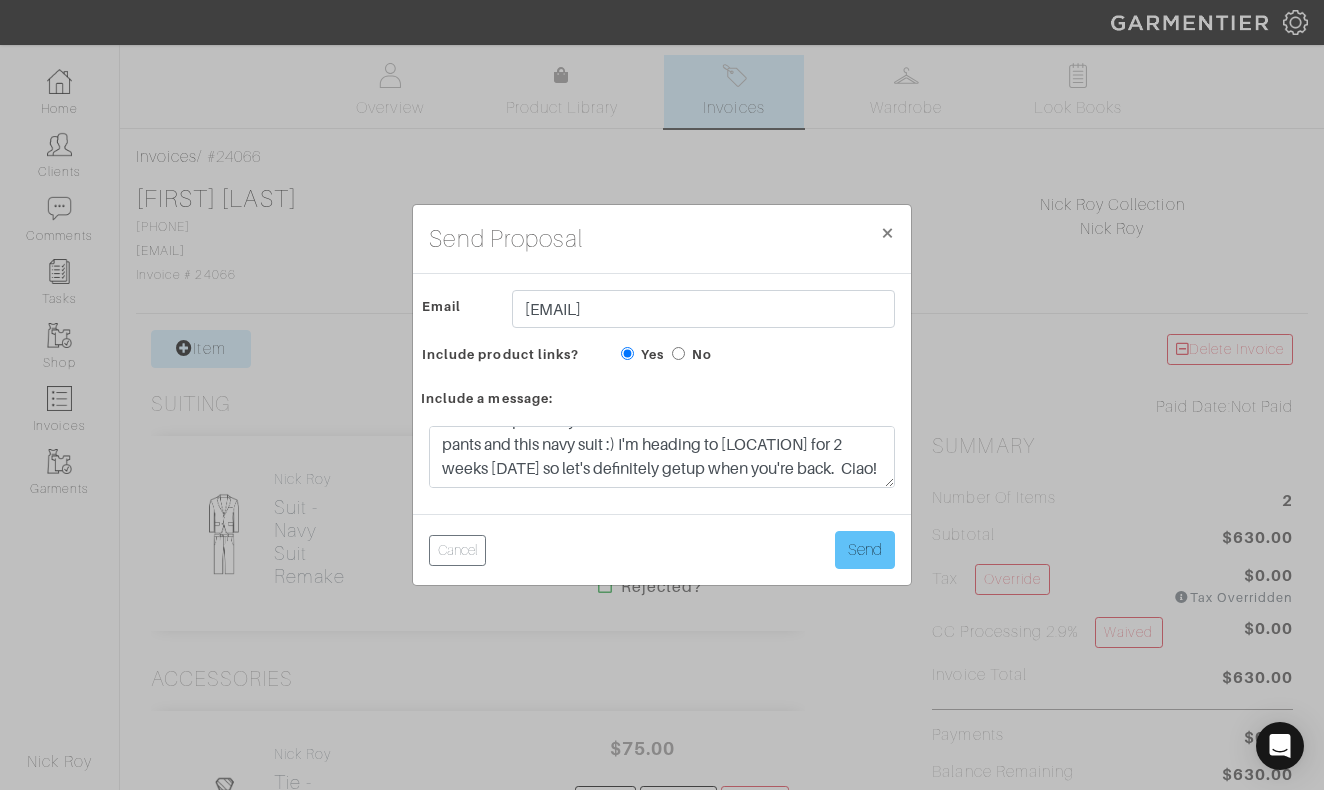 click on "Send" at bounding box center [865, 550] 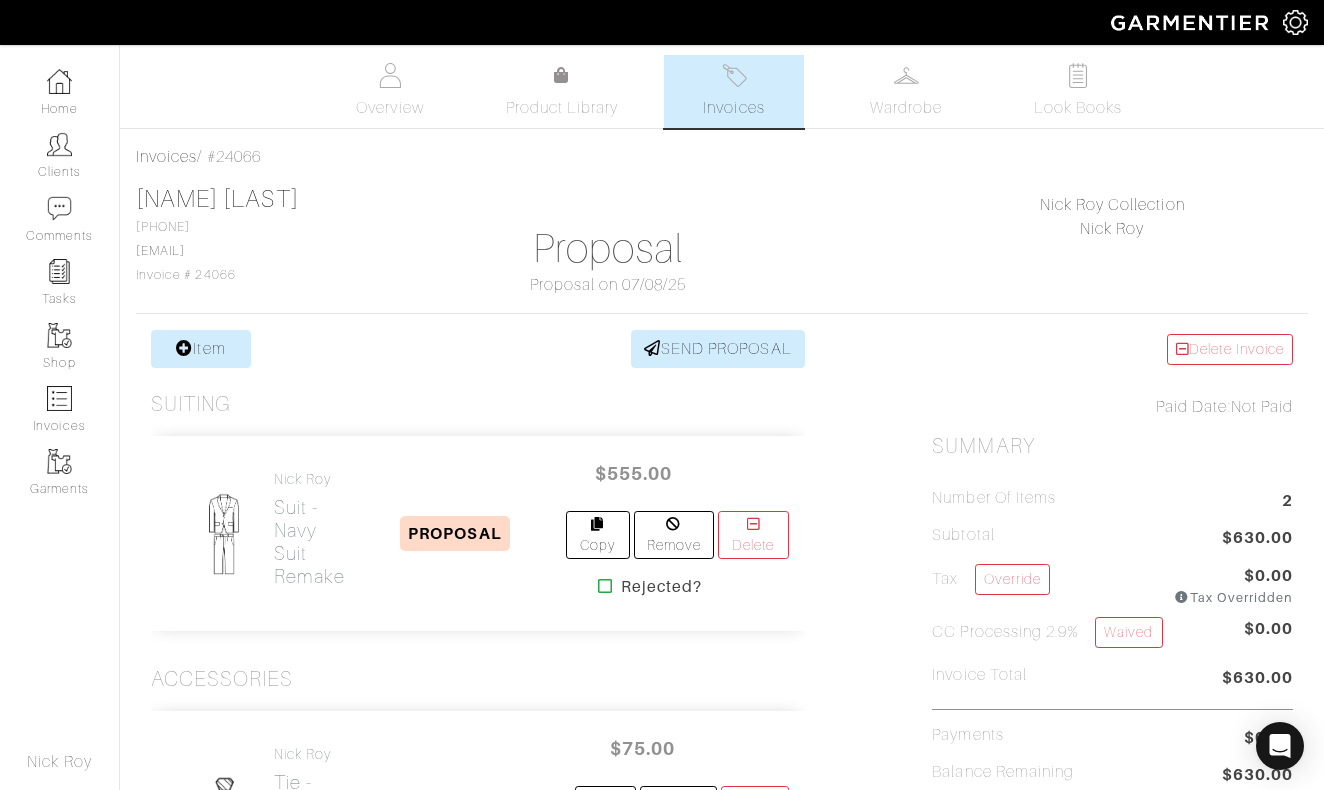 scroll, scrollTop: 0, scrollLeft: 0, axis: both 